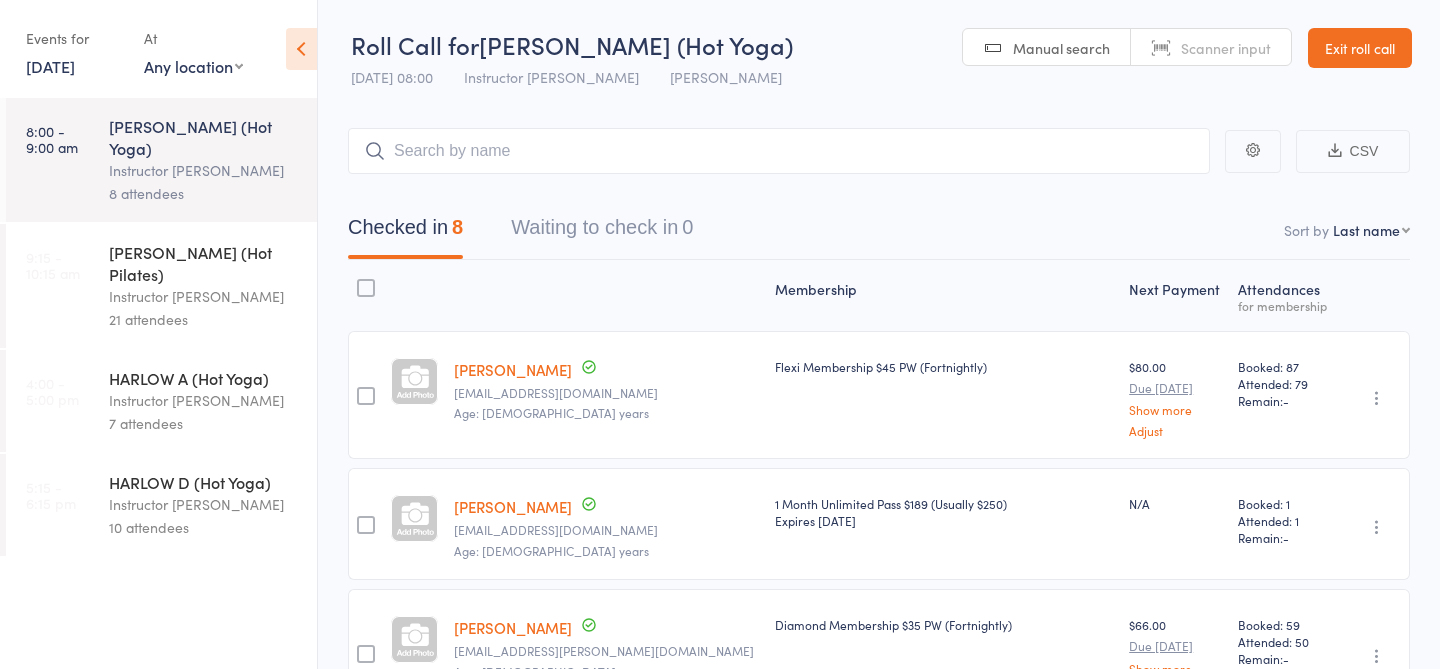 scroll, scrollTop: 1, scrollLeft: 0, axis: vertical 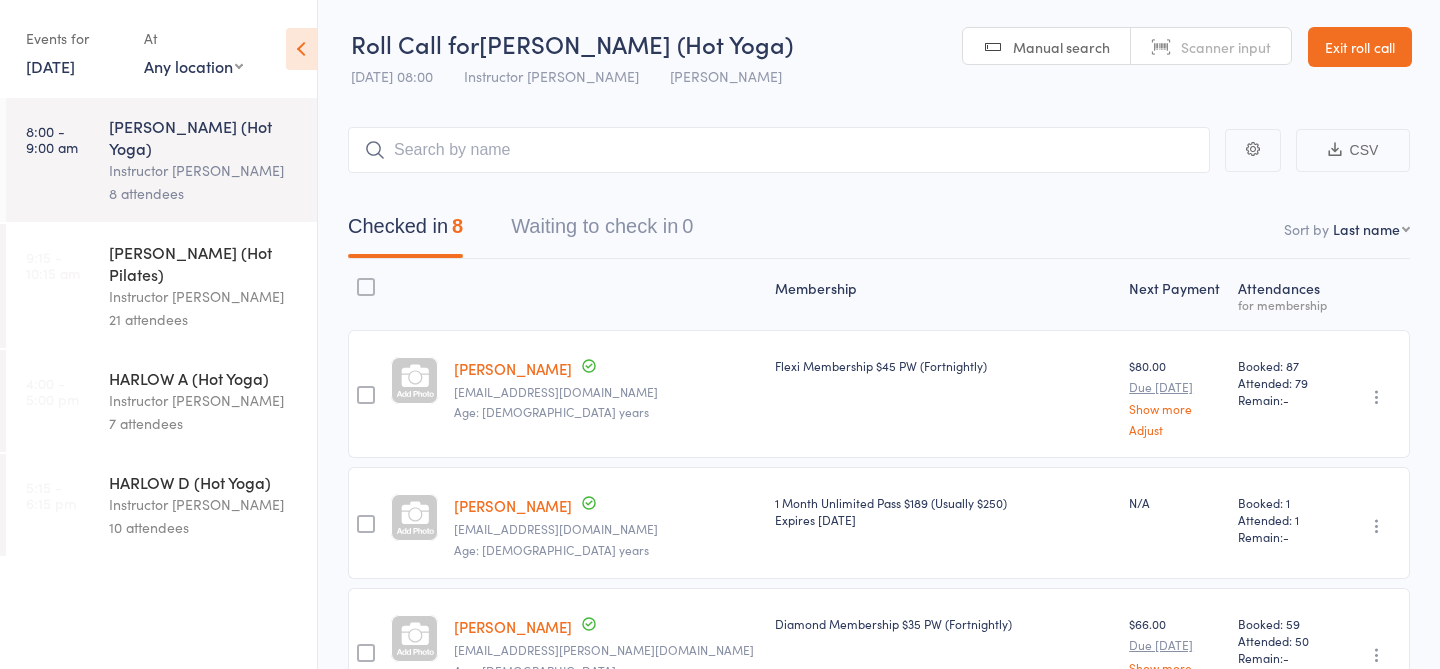 click on "Instructor [PERSON_NAME]" at bounding box center (204, 296) 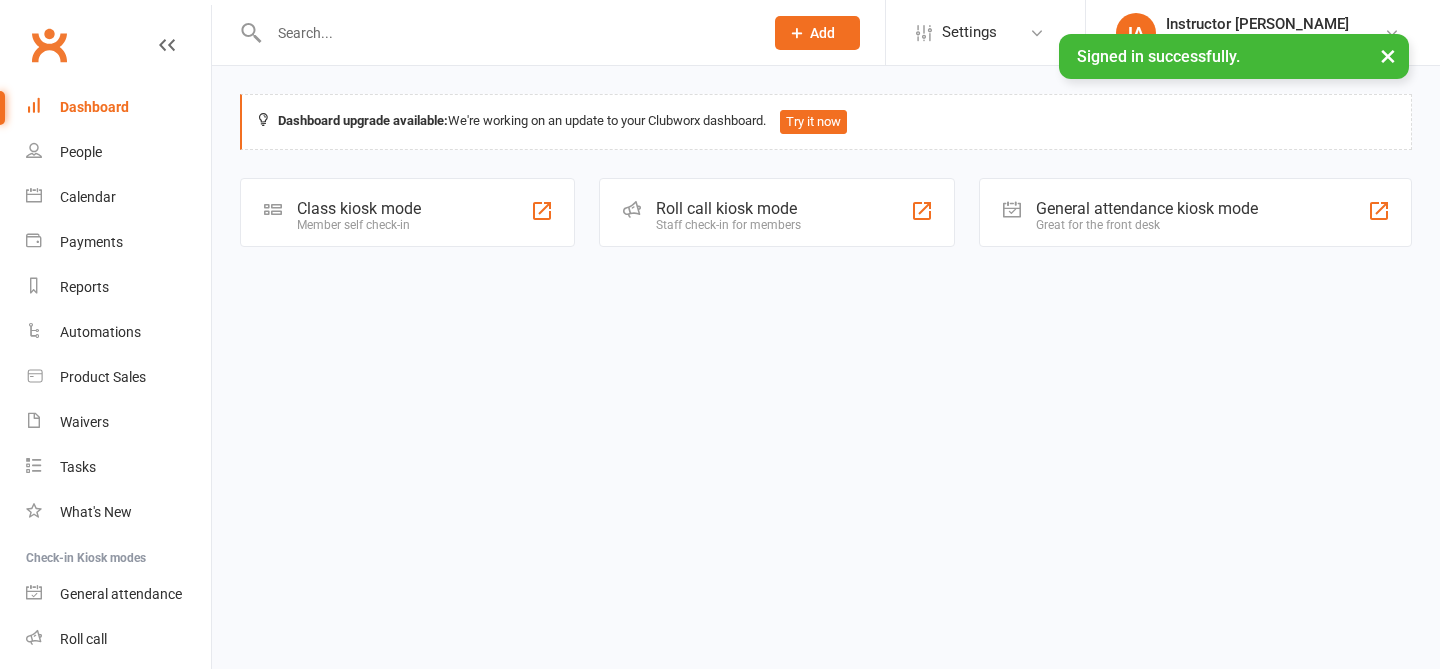 scroll, scrollTop: 0, scrollLeft: 0, axis: both 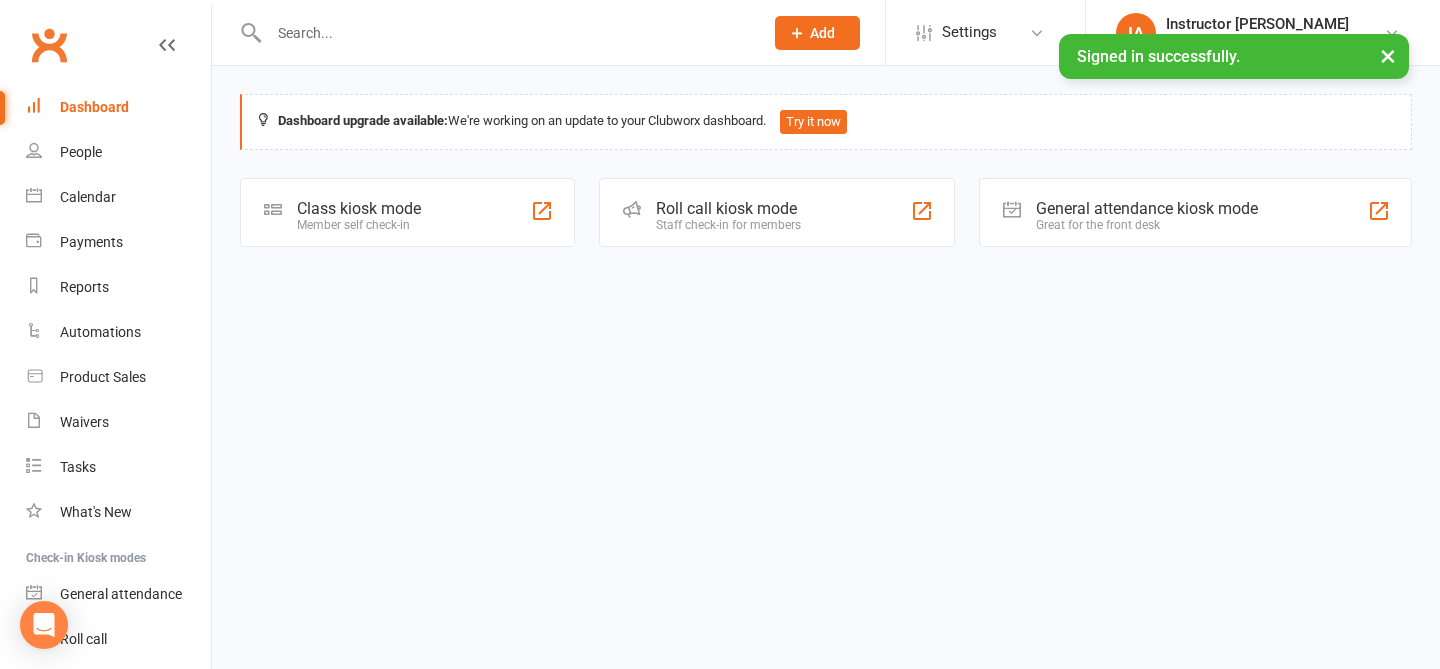 click on "Staff check-in for members" at bounding box center (728, 225) 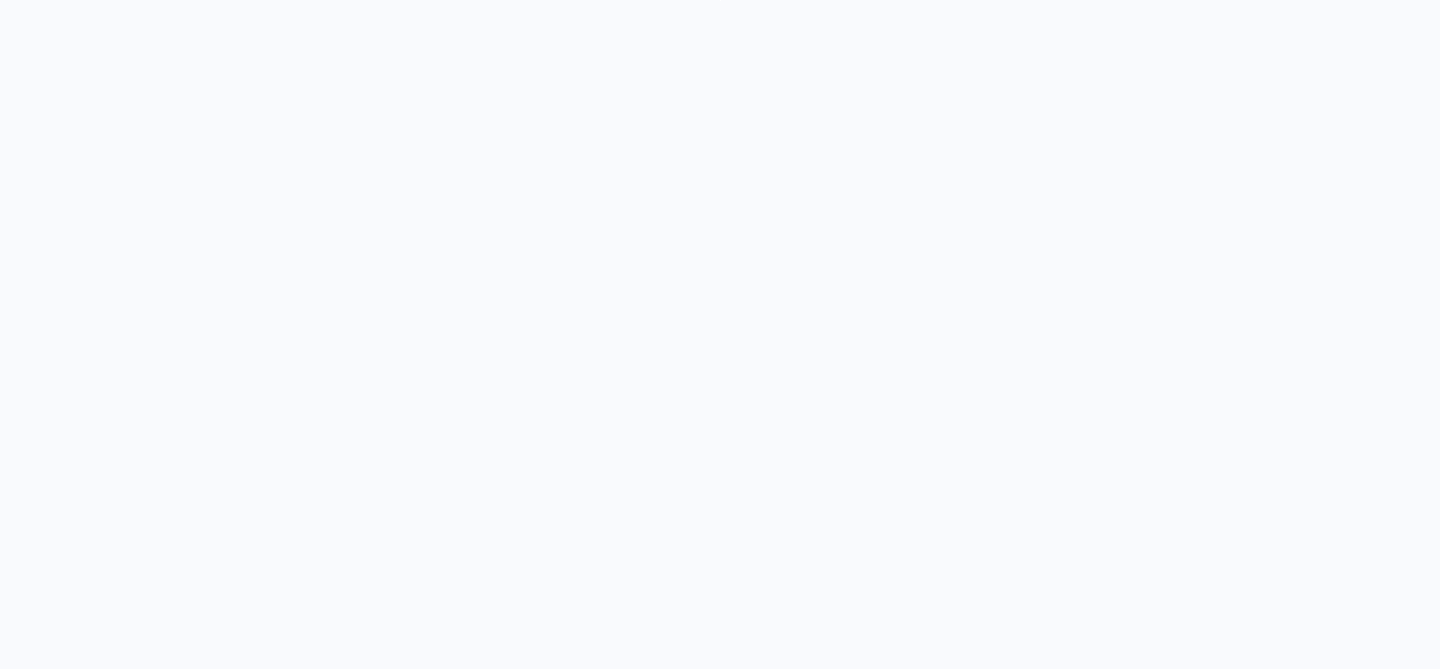 scroll, scrollTop: 0, scrollLeft: 0, axis: both 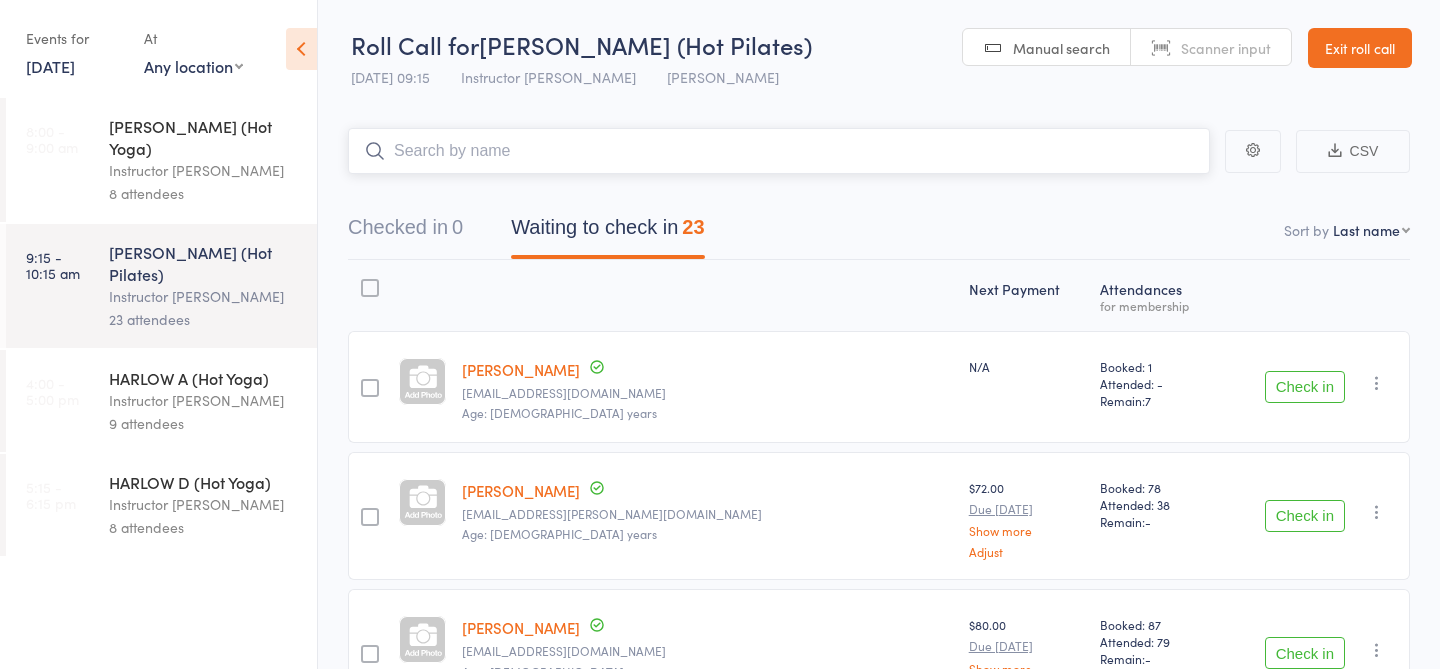 click at bounding box center (779, 151) 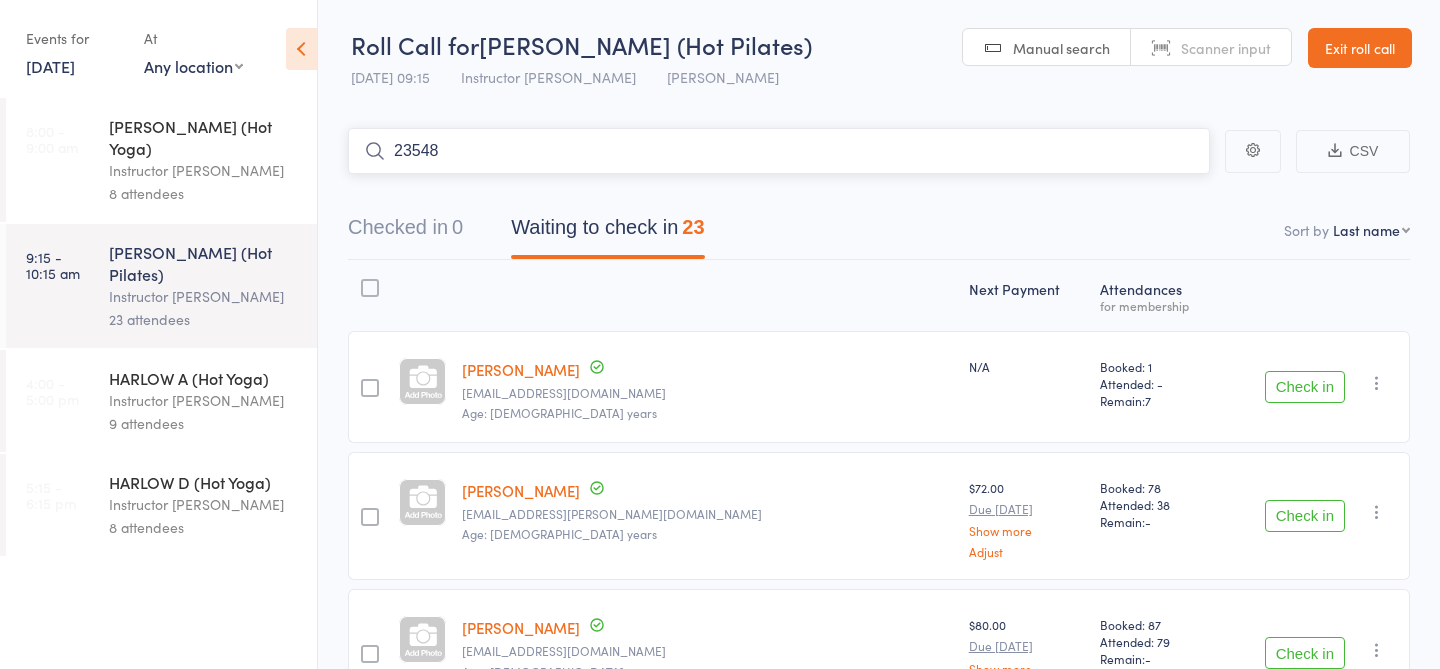 type on "23548" 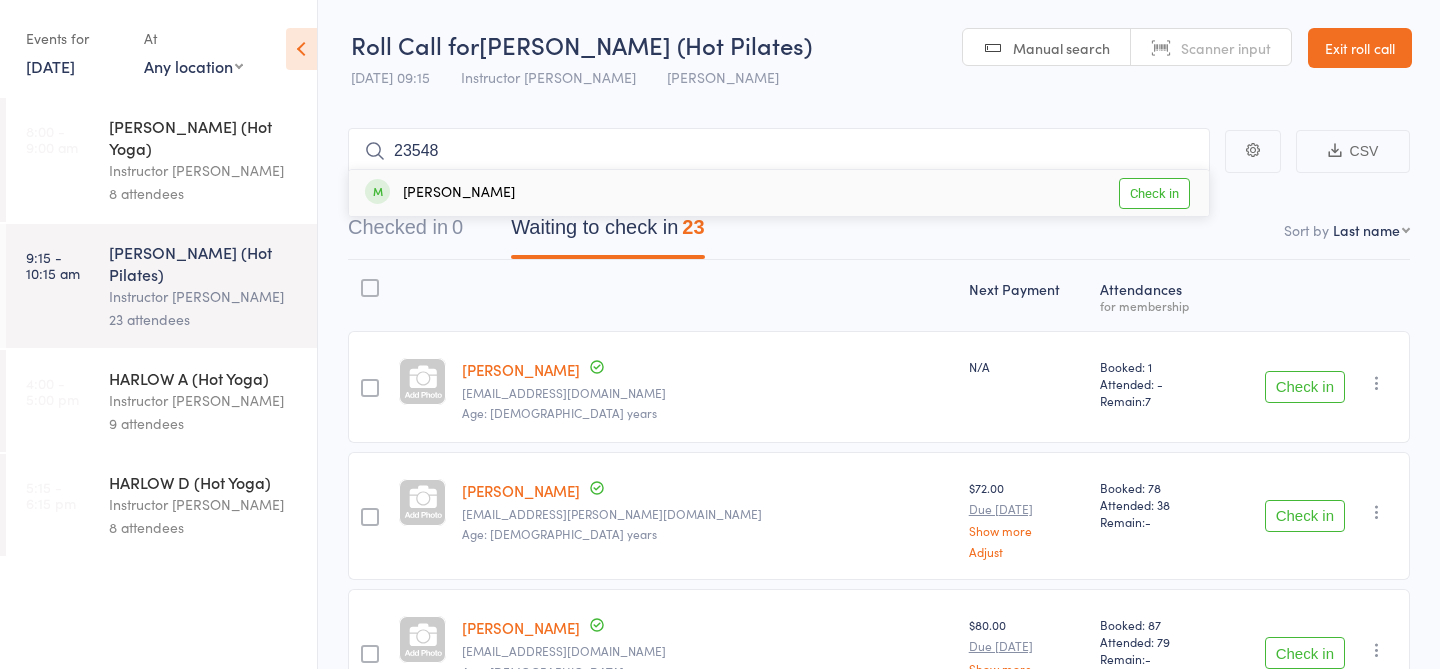 click on "Check in" at bounding box center (1154, 193) 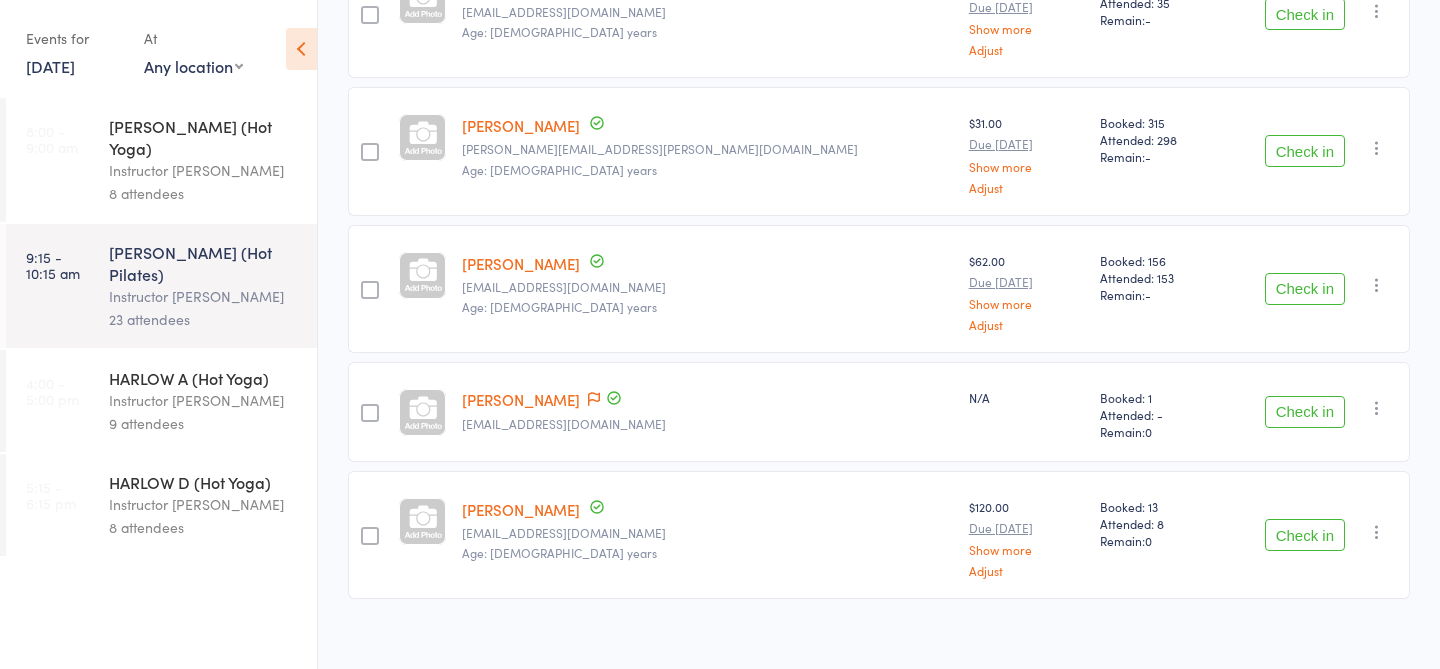 scroll, scrollTop: 2685, scrollLeft: 0, axis: vertical 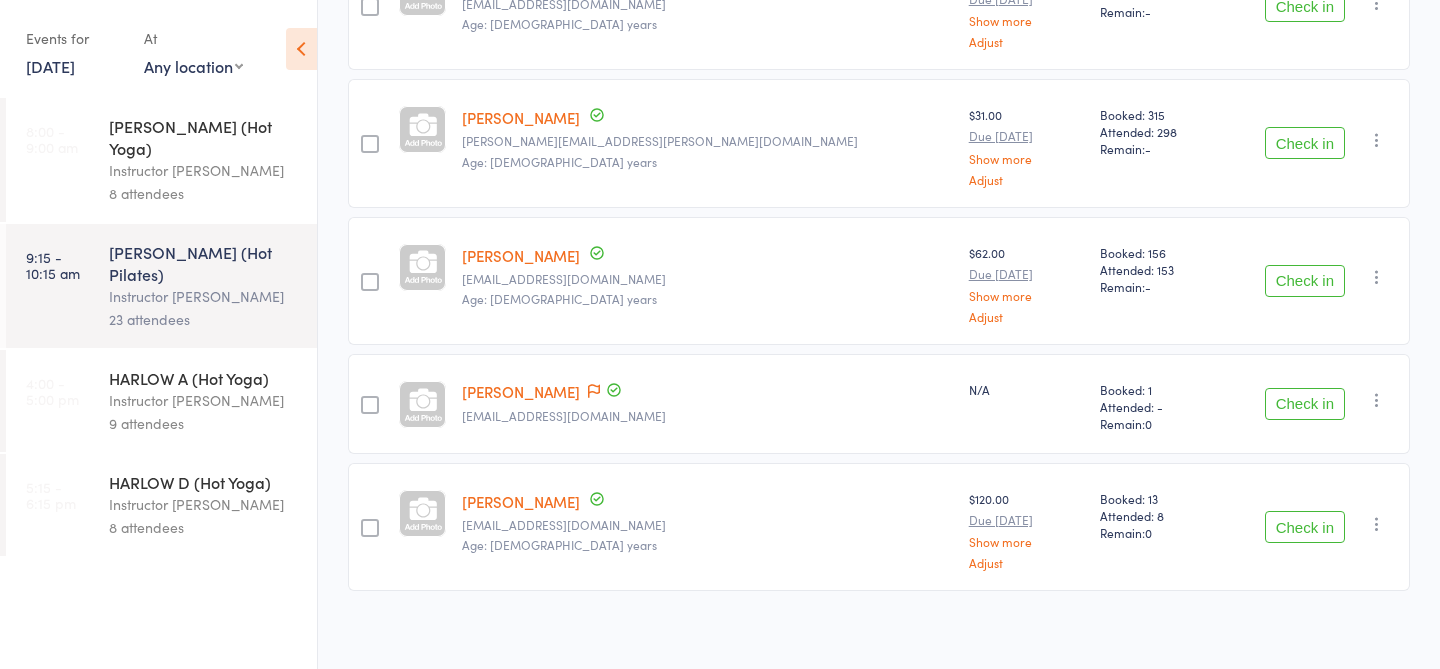 click on "Check in" at bounding box center [1305, 404] 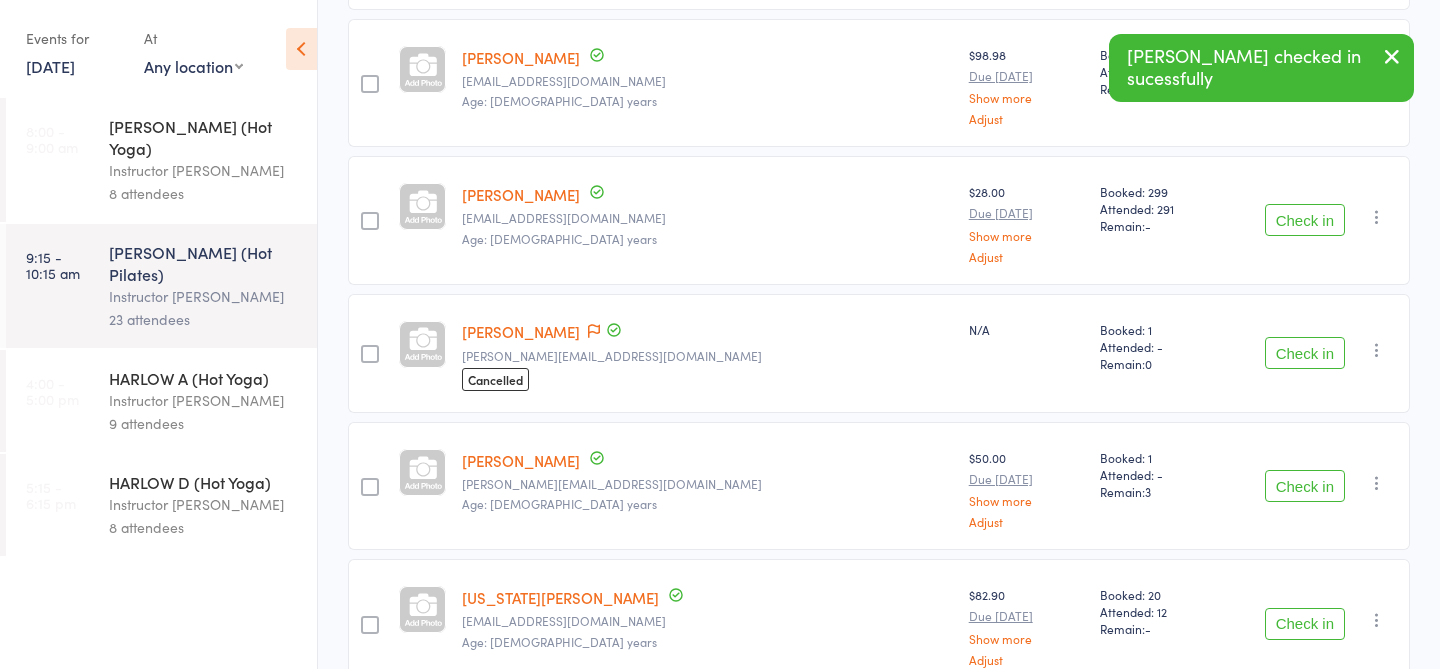 scroll, scrollTop: 1929, scrollLeft: 0, axis: vertical 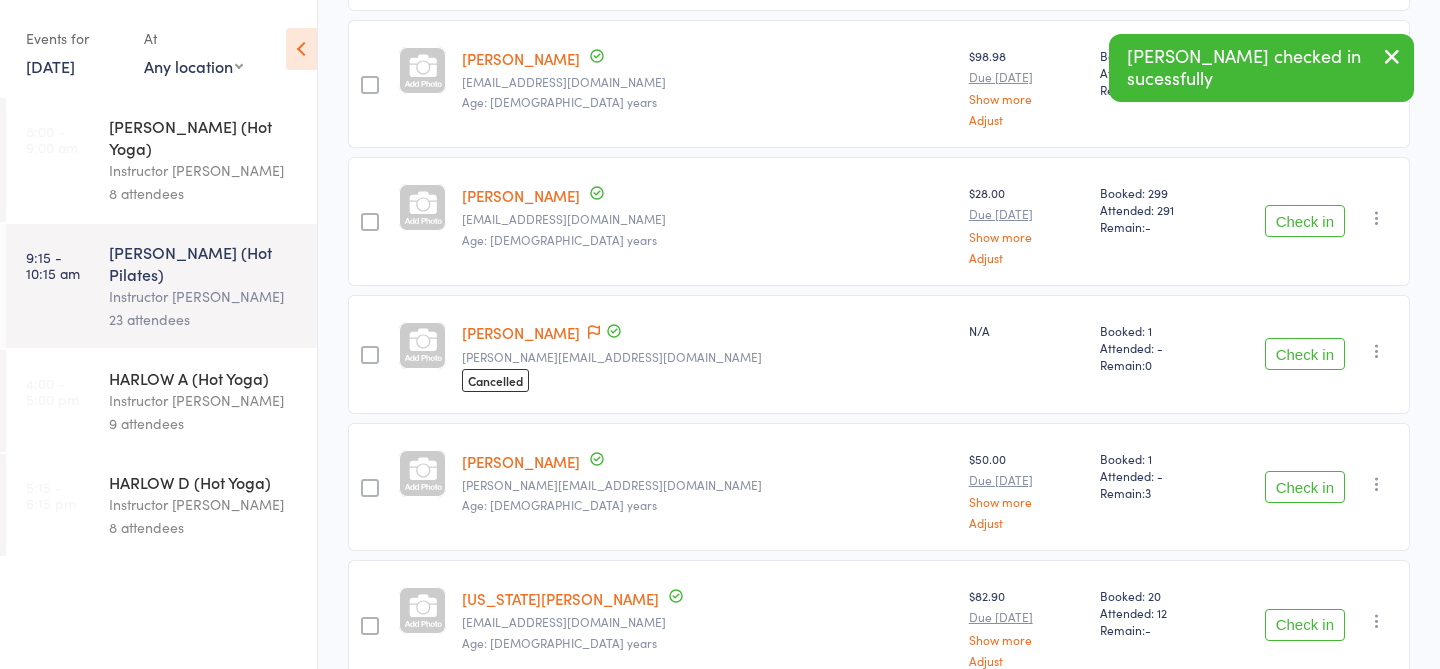 click on "Check in" at bounding box center [1305, 354] 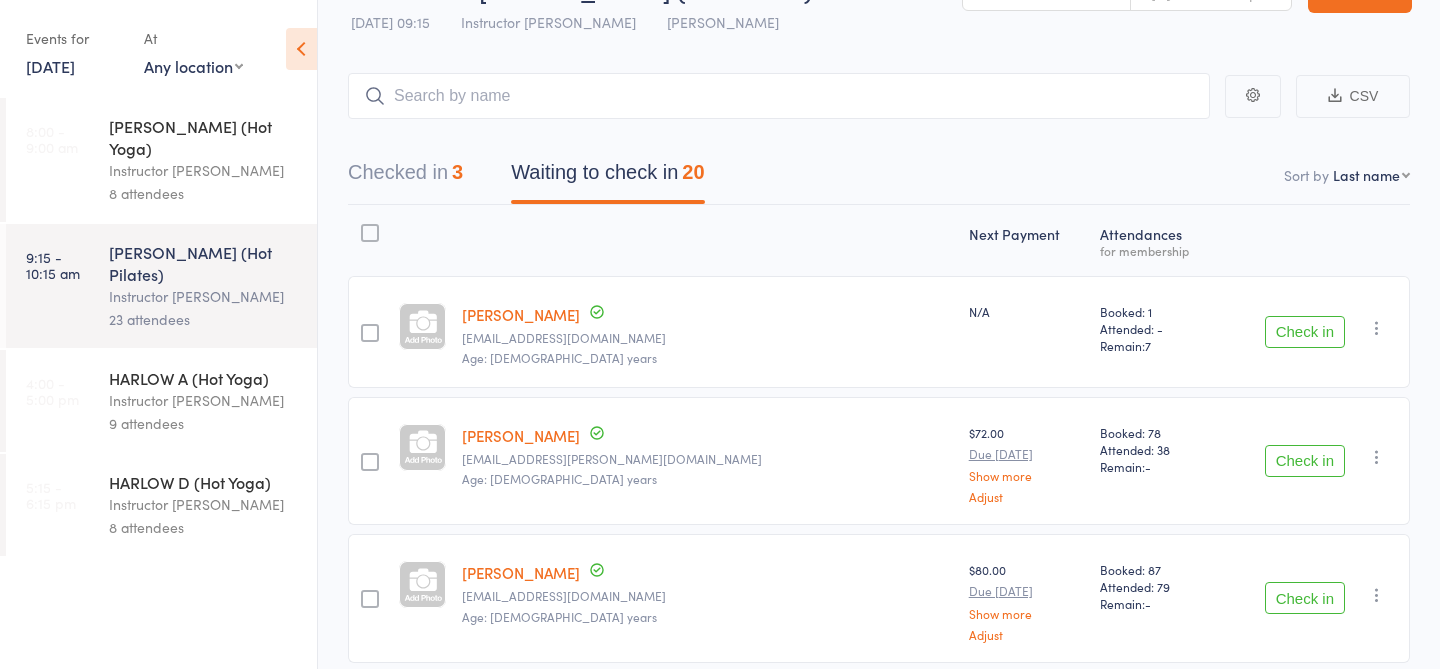 scroll, scrollTop: 0, scrollLeft: 0, axis: both 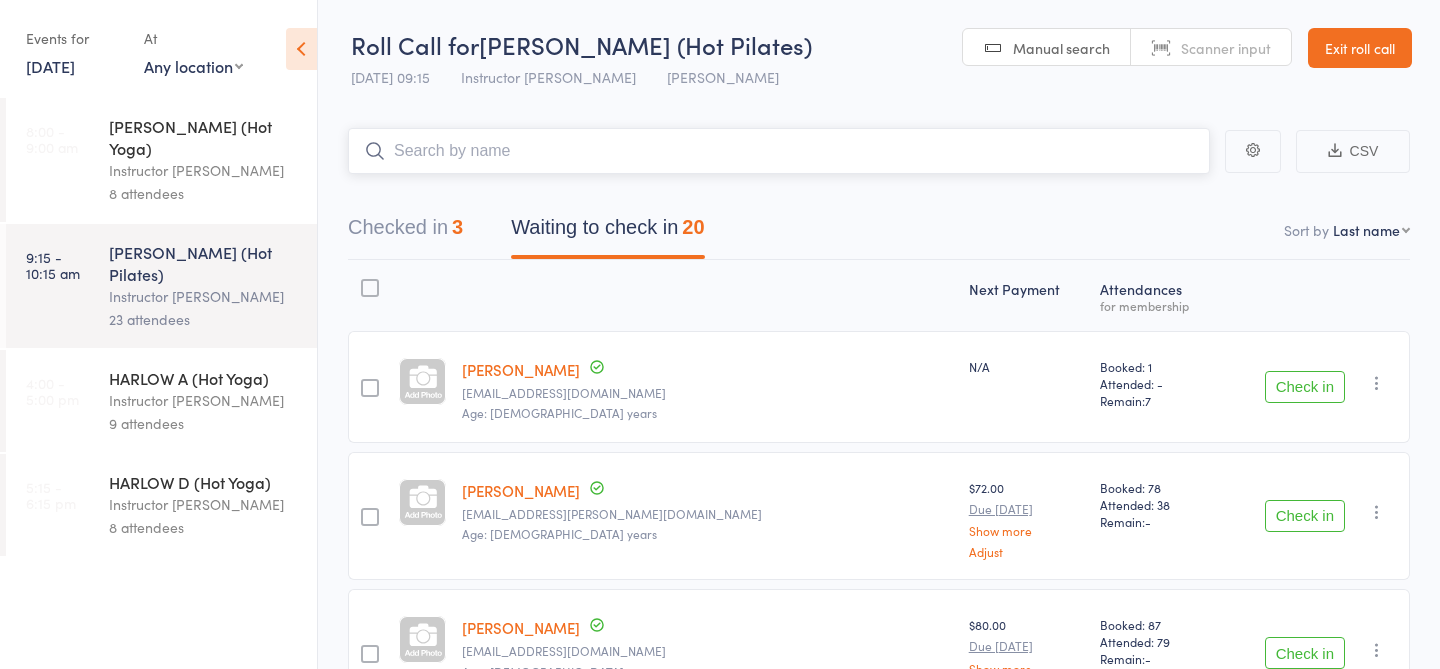 click at bounding box center (779, 151) 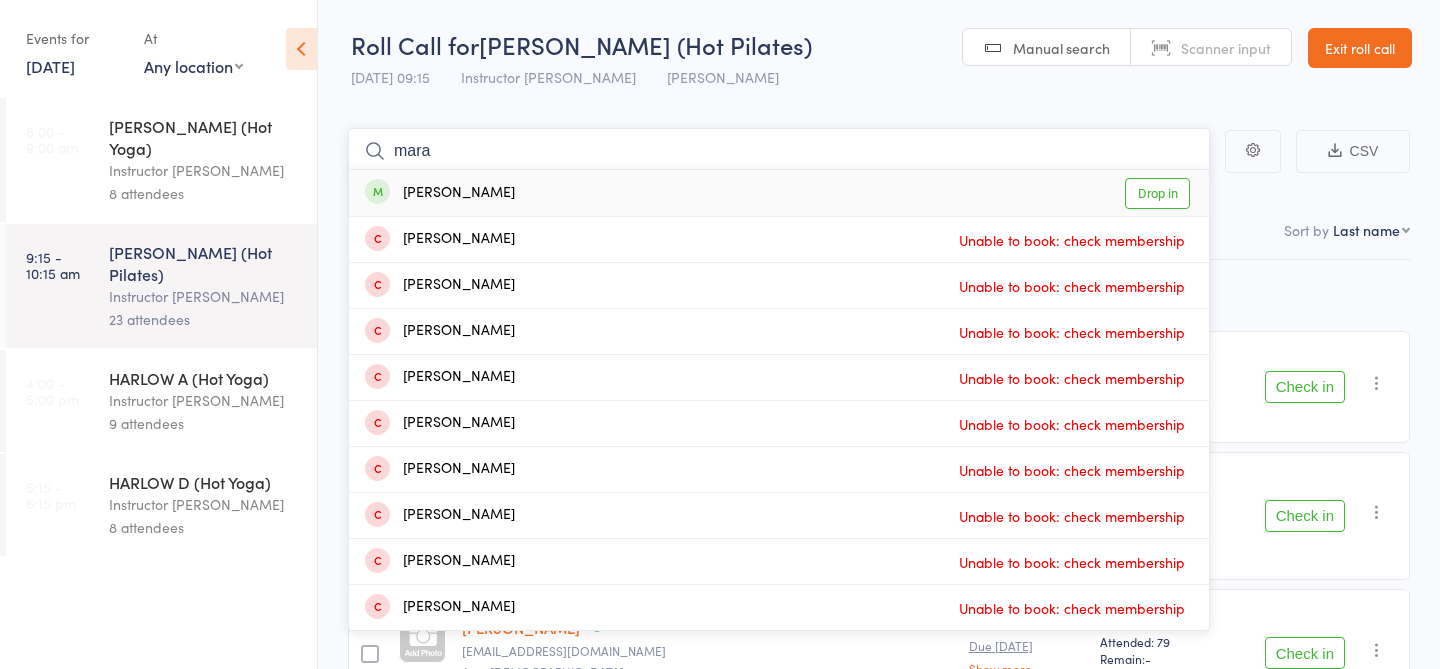 type on "mara" 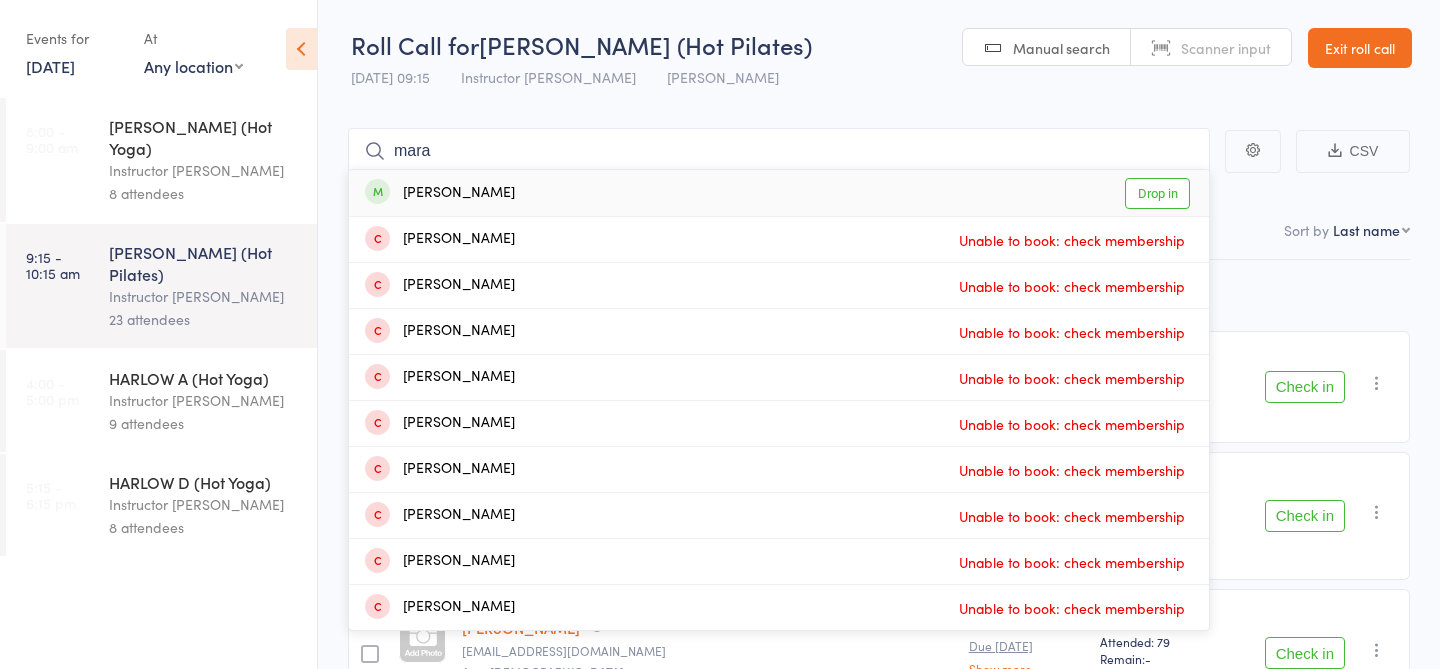 click on "Drop in" at bounding box center [1157, 193] 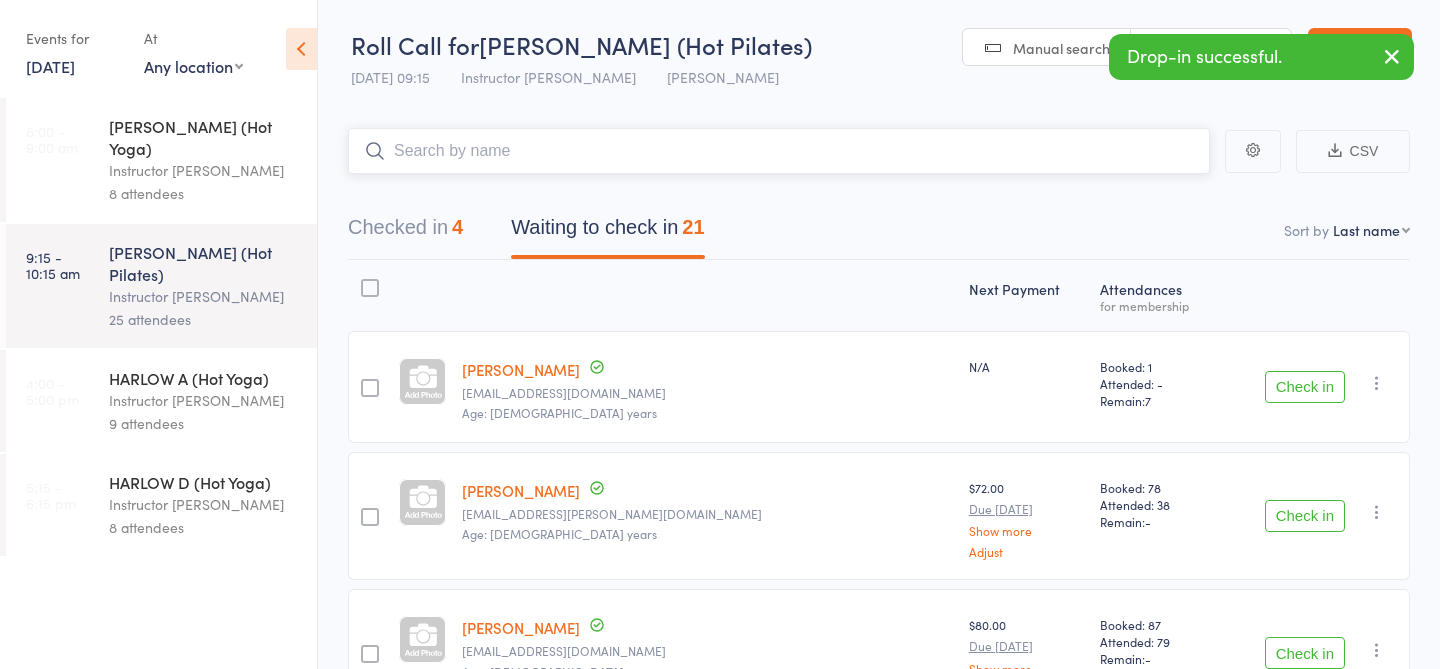 click at bounding box center (779, 151) 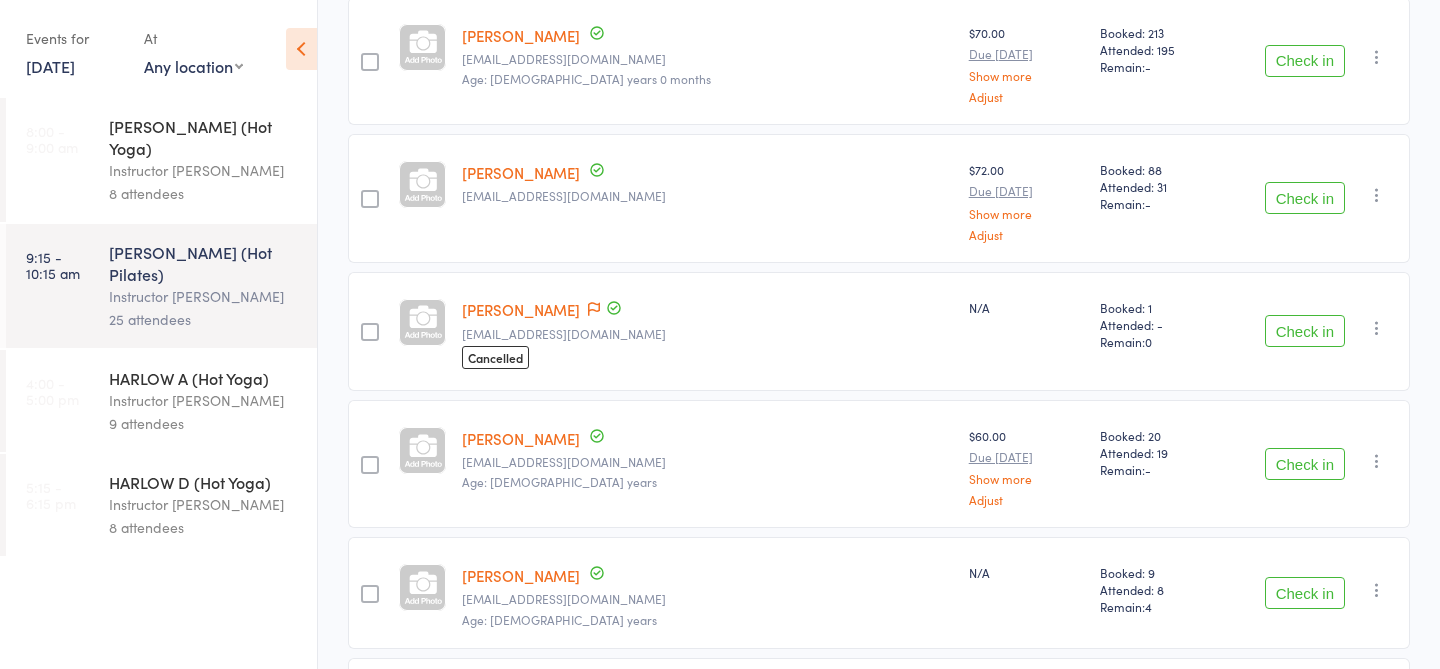 scroll, scrollTop: 1147, scrollLeft: 0, axis: vertical 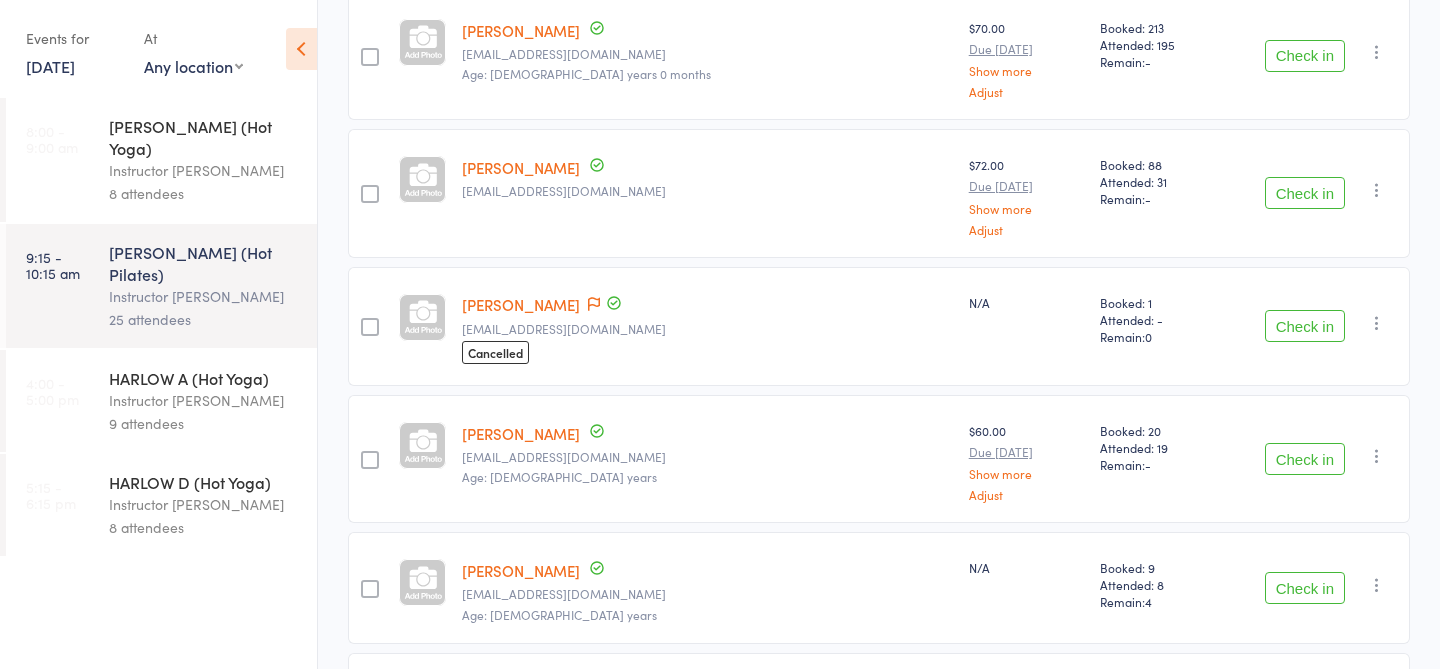 click on "Check in" at bounding box center (1305, 326) 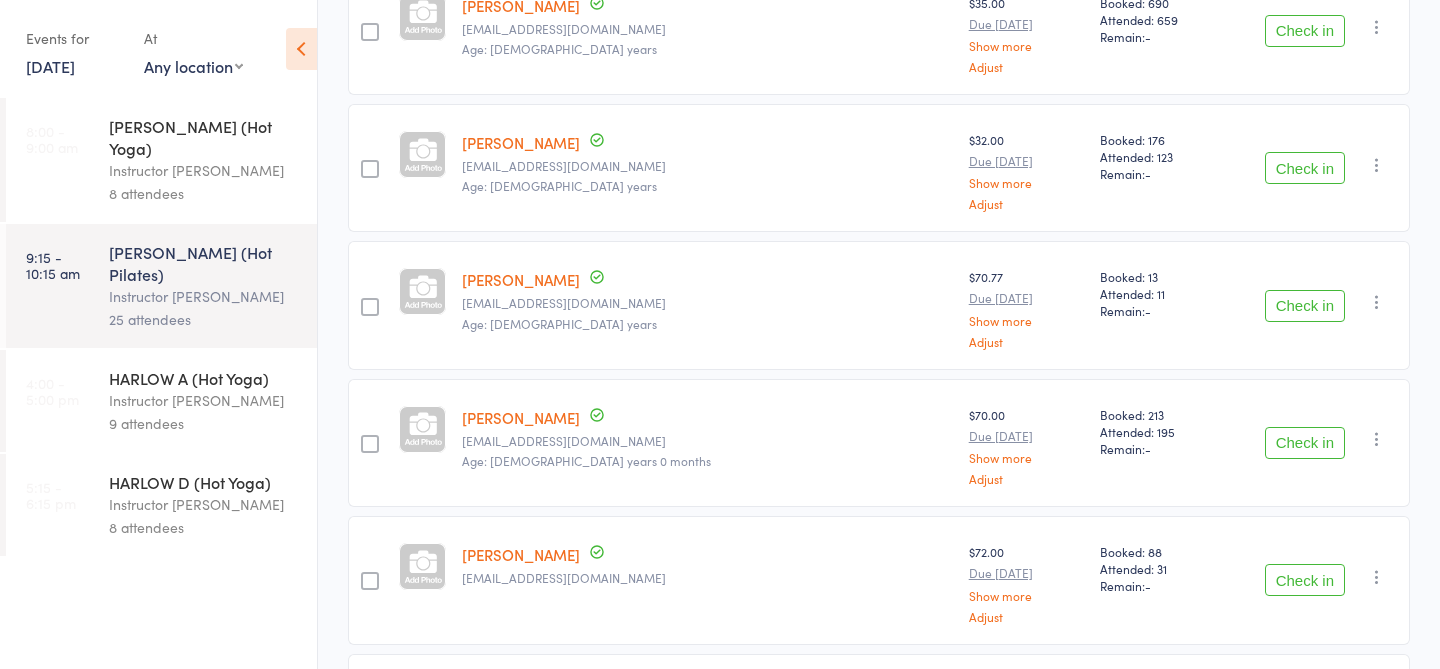 scroll, scrollTop: 0, scrollLeft: 0, axis: both 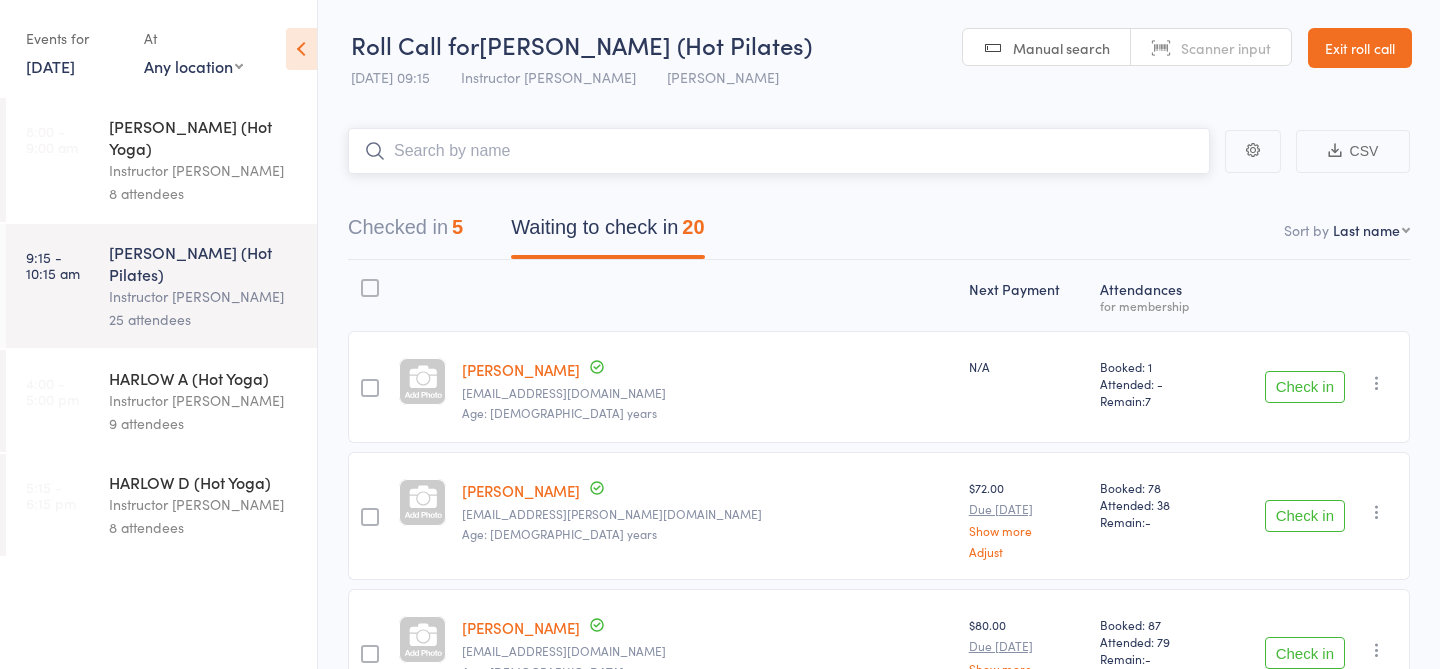 click at bounding box center (779, 151) 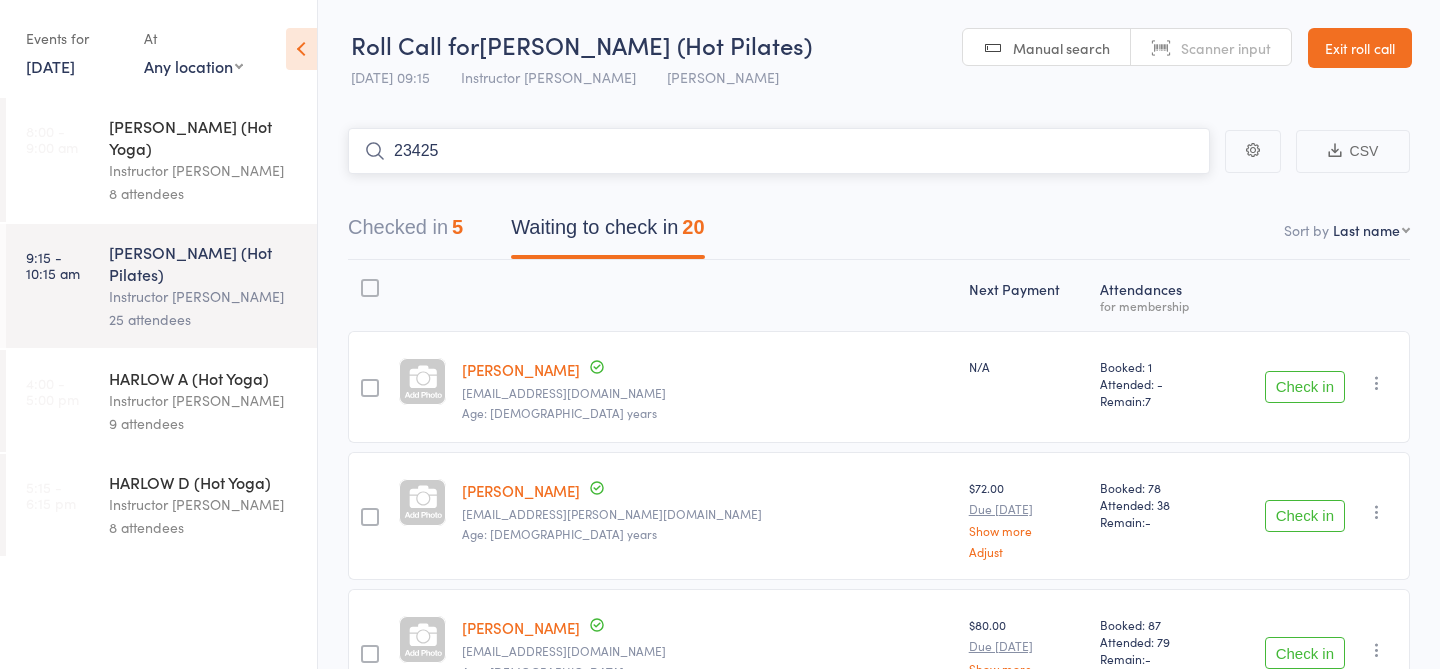 type on "23425" 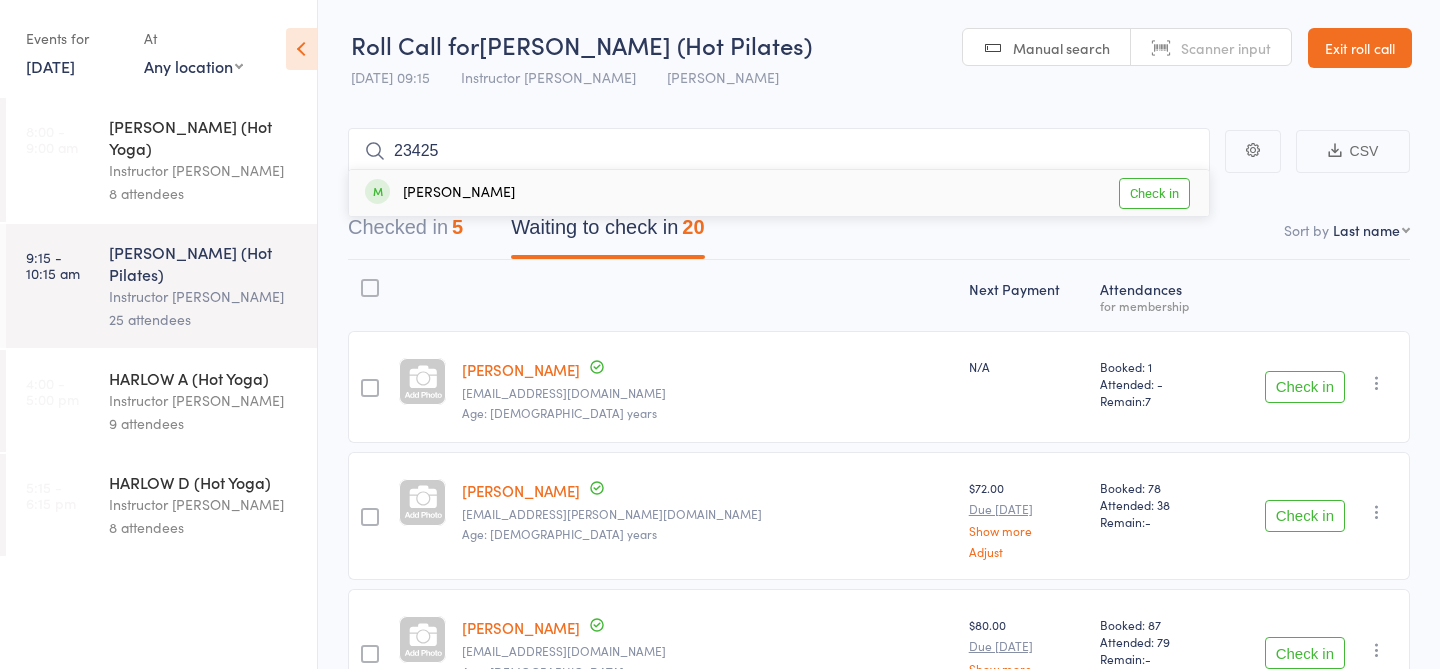 click on "Check in" at bounding box center (1154, 193) 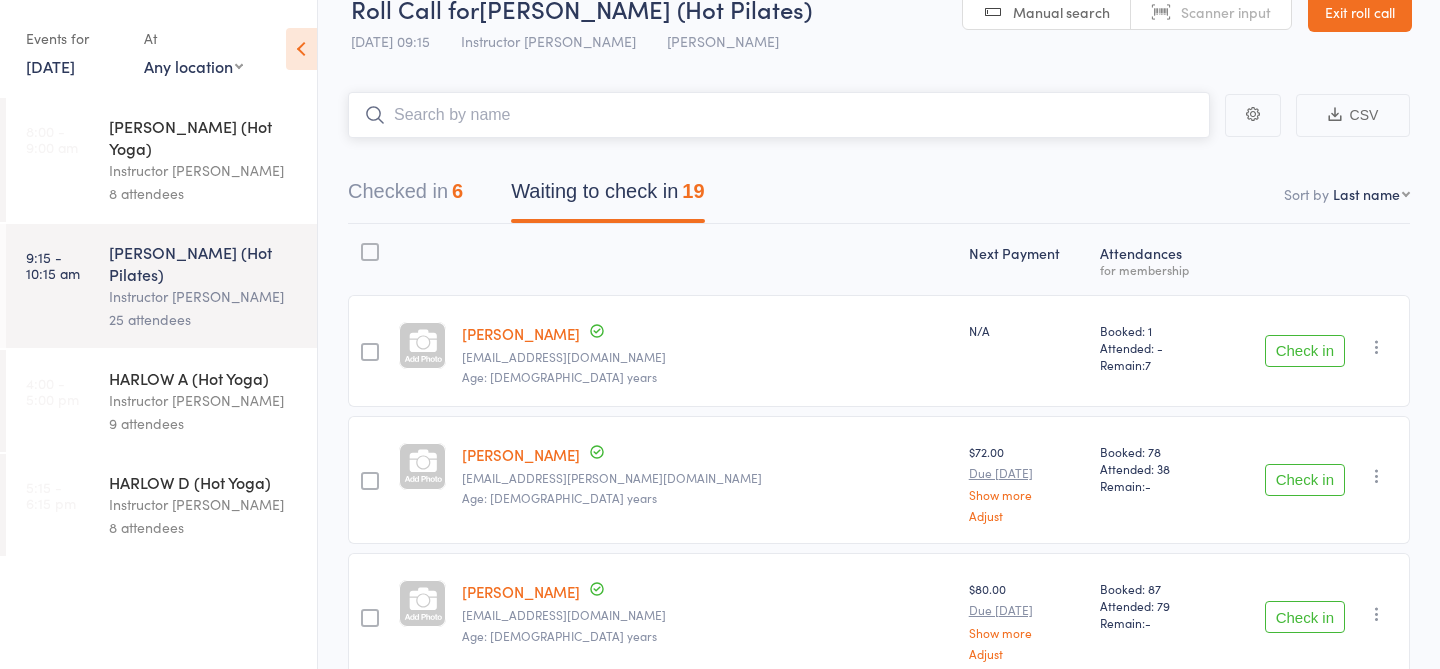 scroll, scrollTop: 0, scrollLeft: 0, axis: both 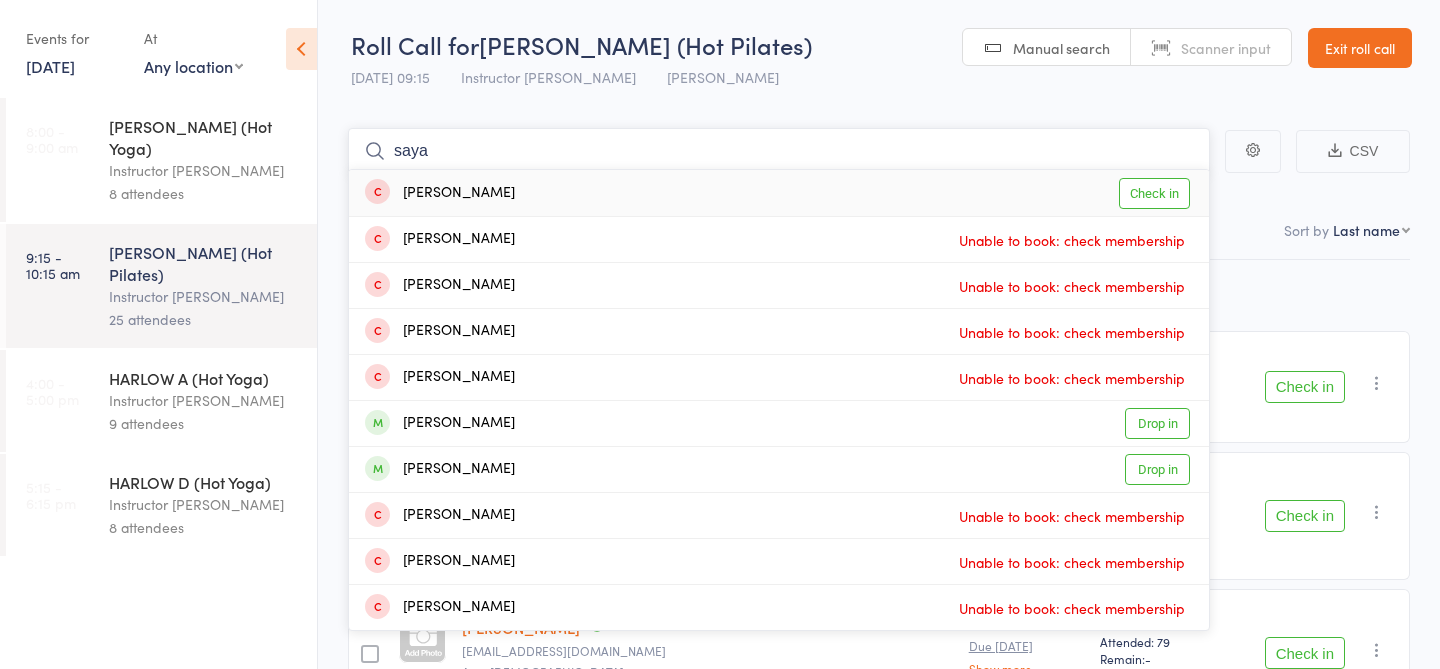 type on "saya" 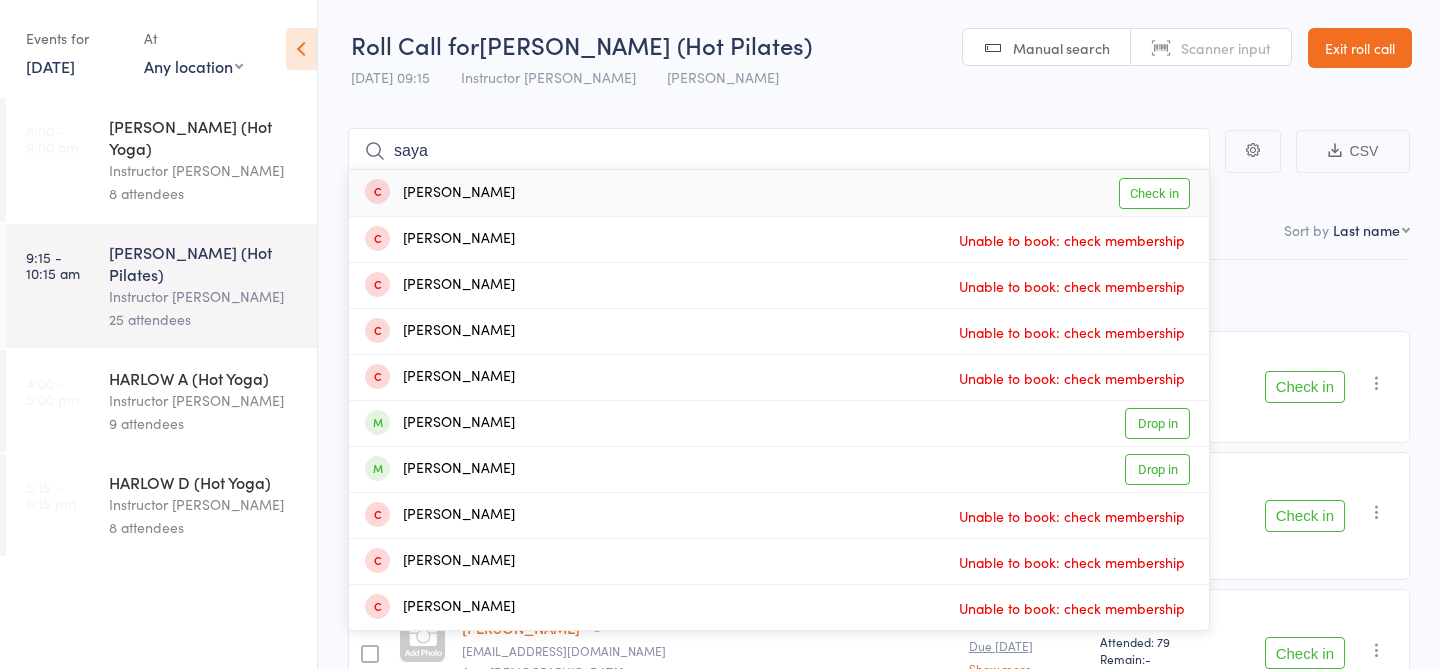 click on "Check in" at bounding box center (1154, 193) 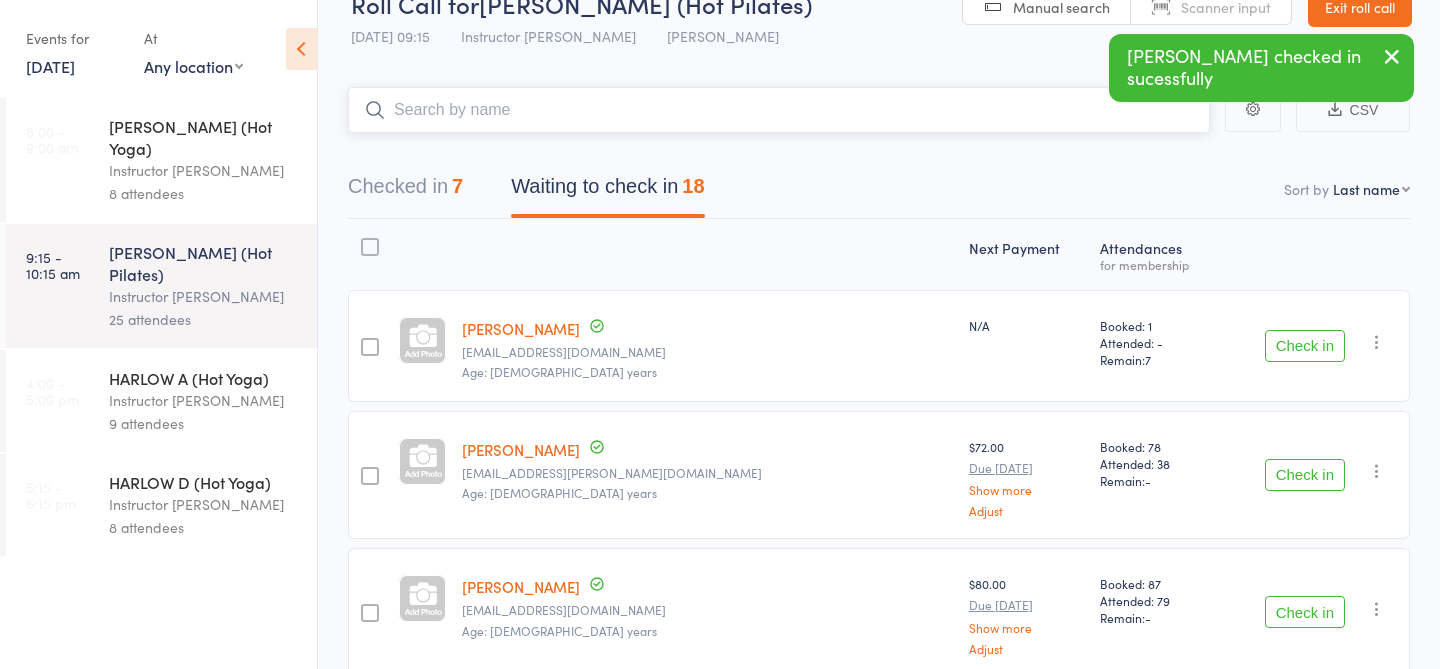 scroll, scrollTop: 42, scrollLeft: 0, axis: vertical 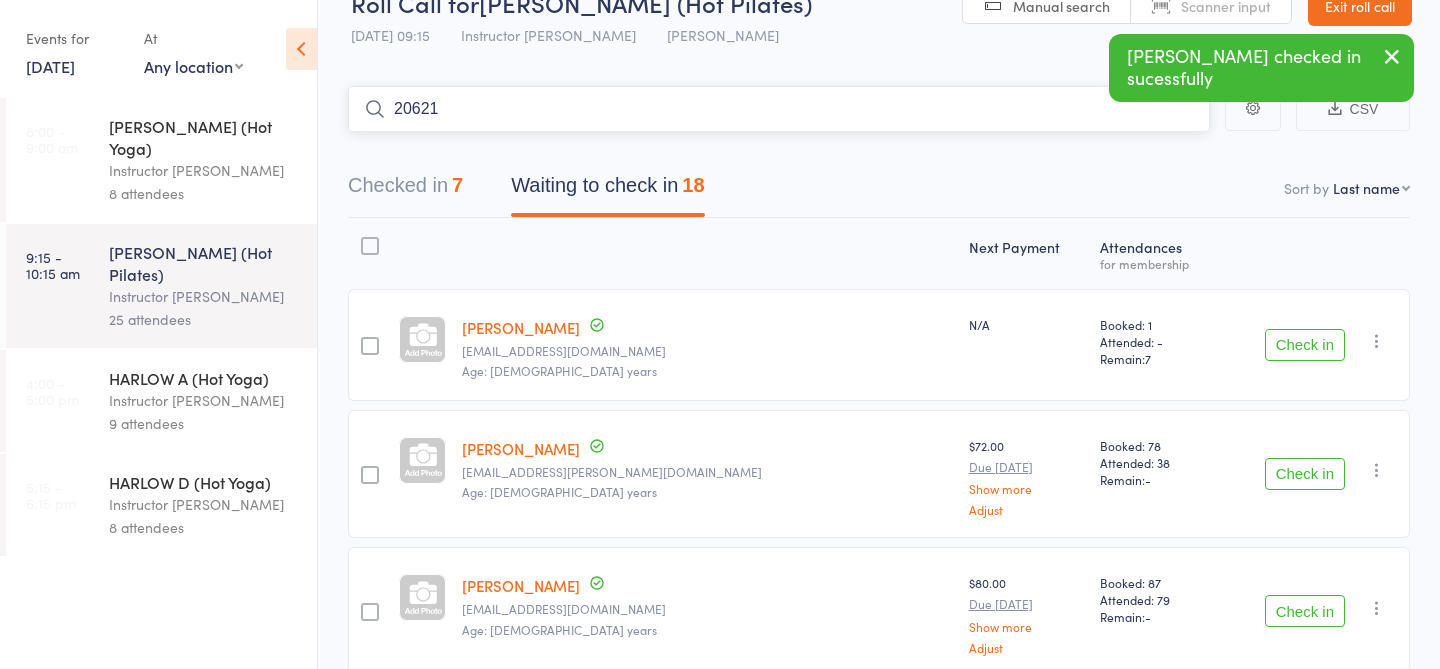 type on "20621" 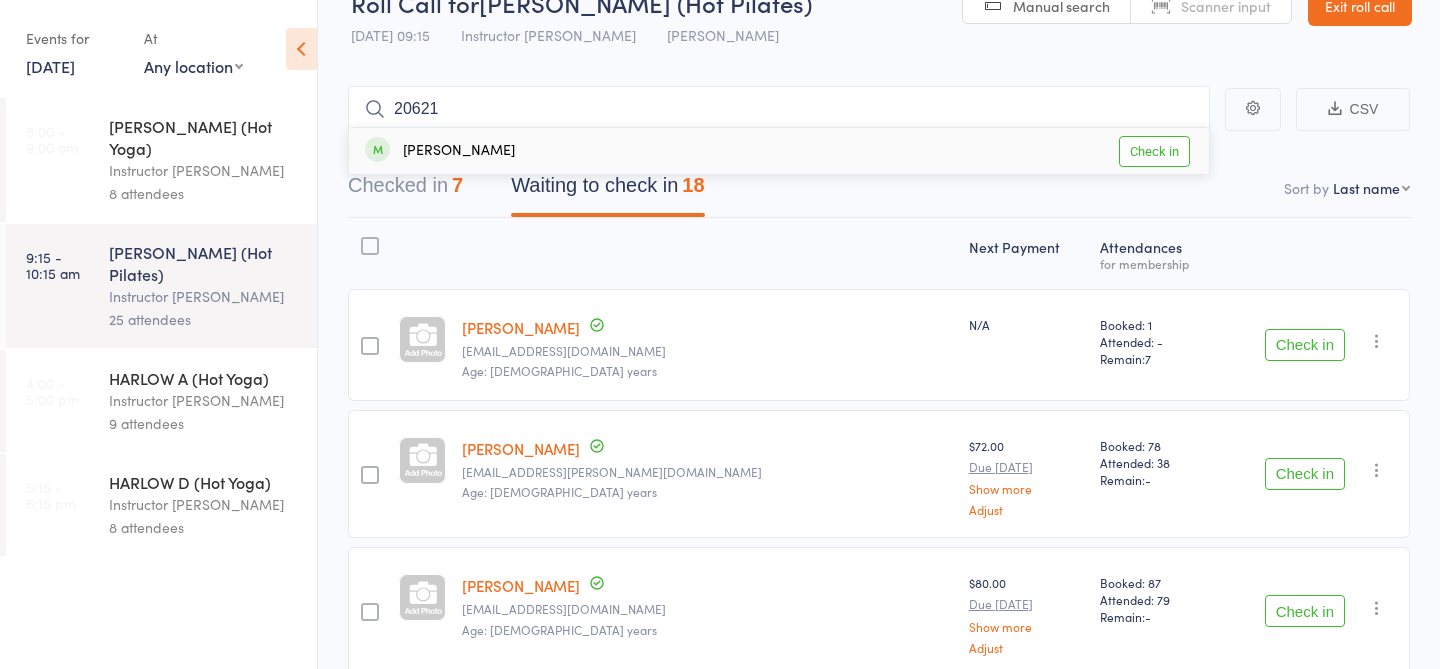 click on "Check in" at bounding box center (1154, 151) 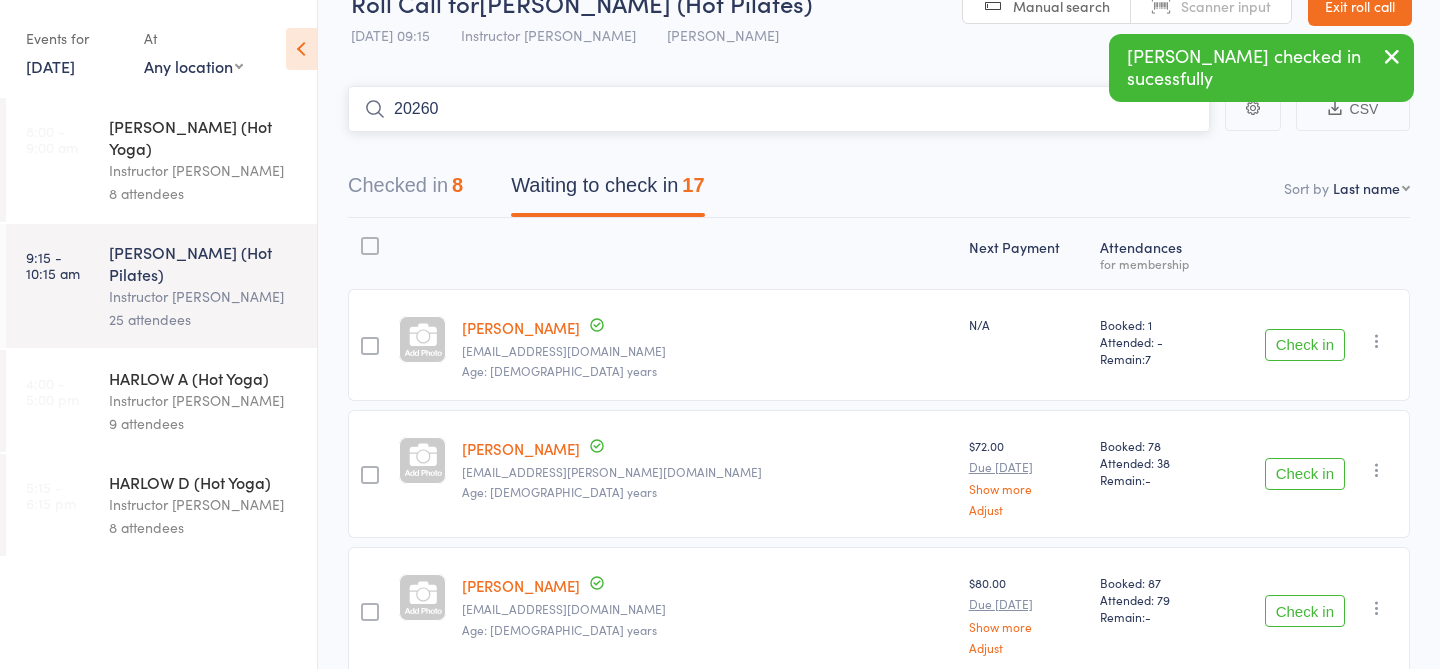 type on "20260" 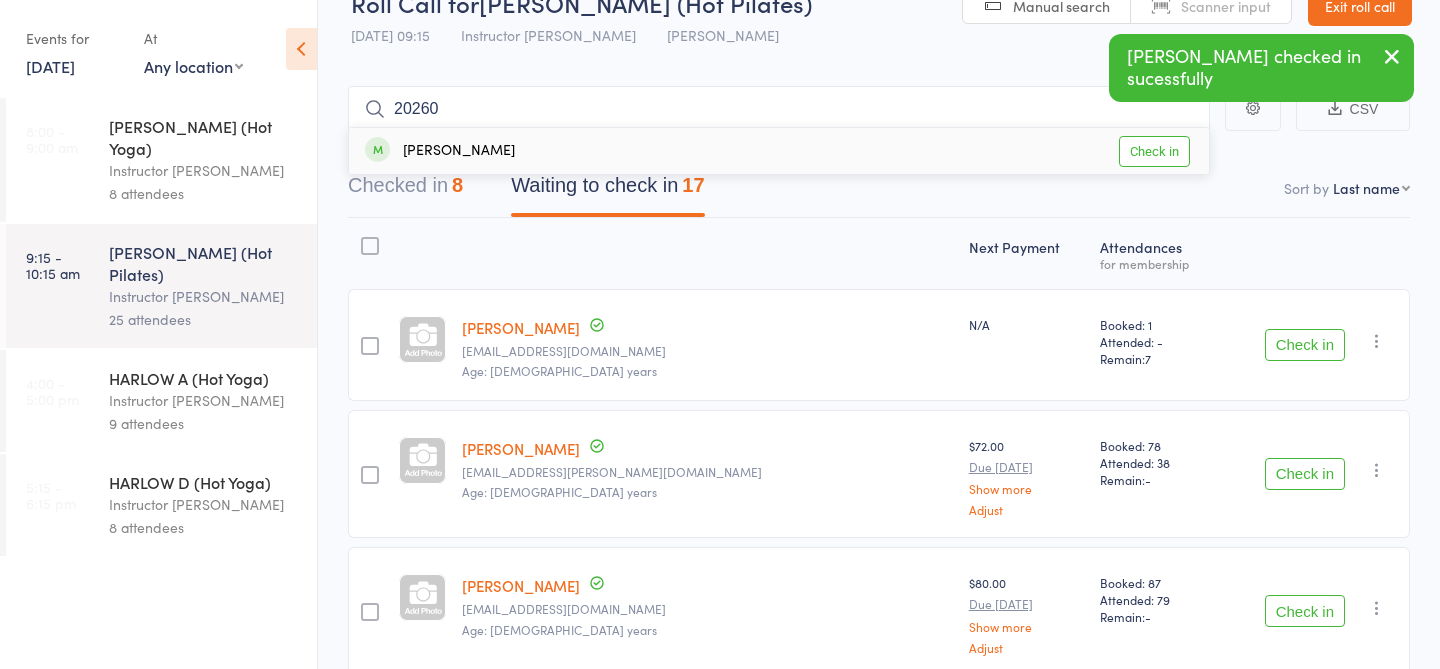 click on "Check in" at bounding box center [1154, 151] 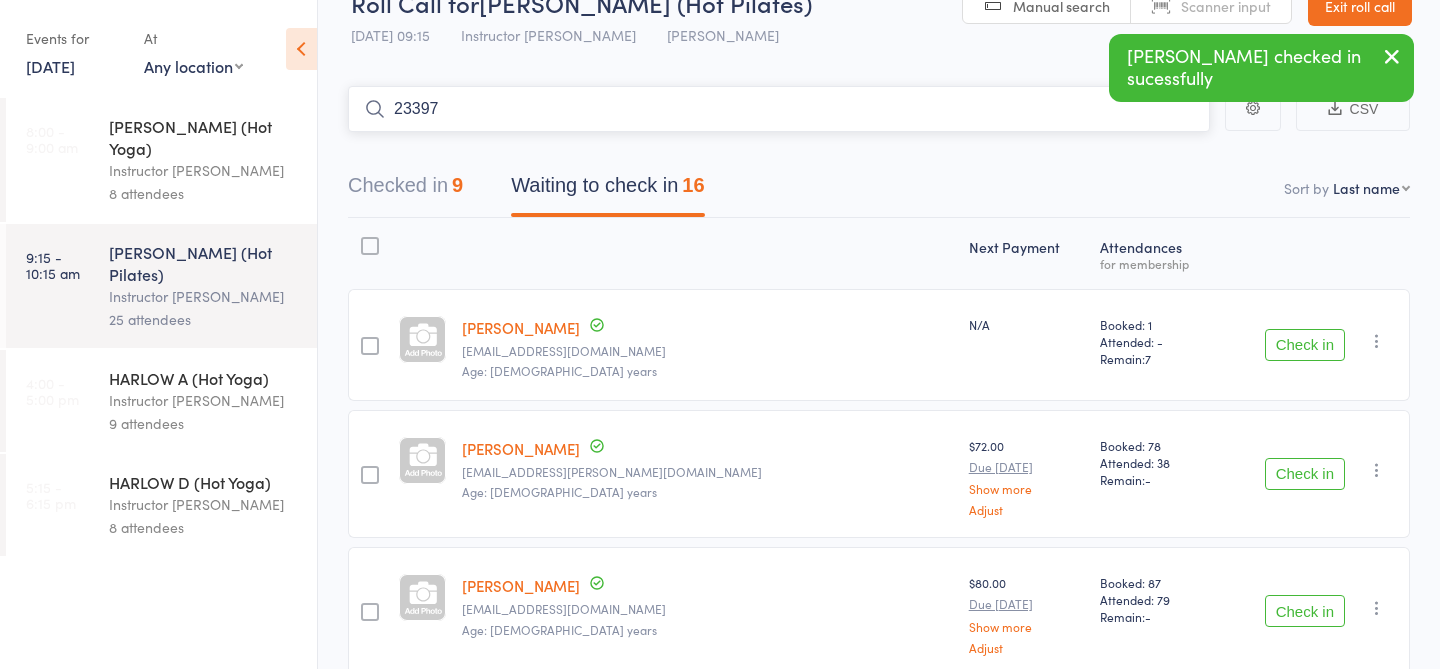 type on "23397" 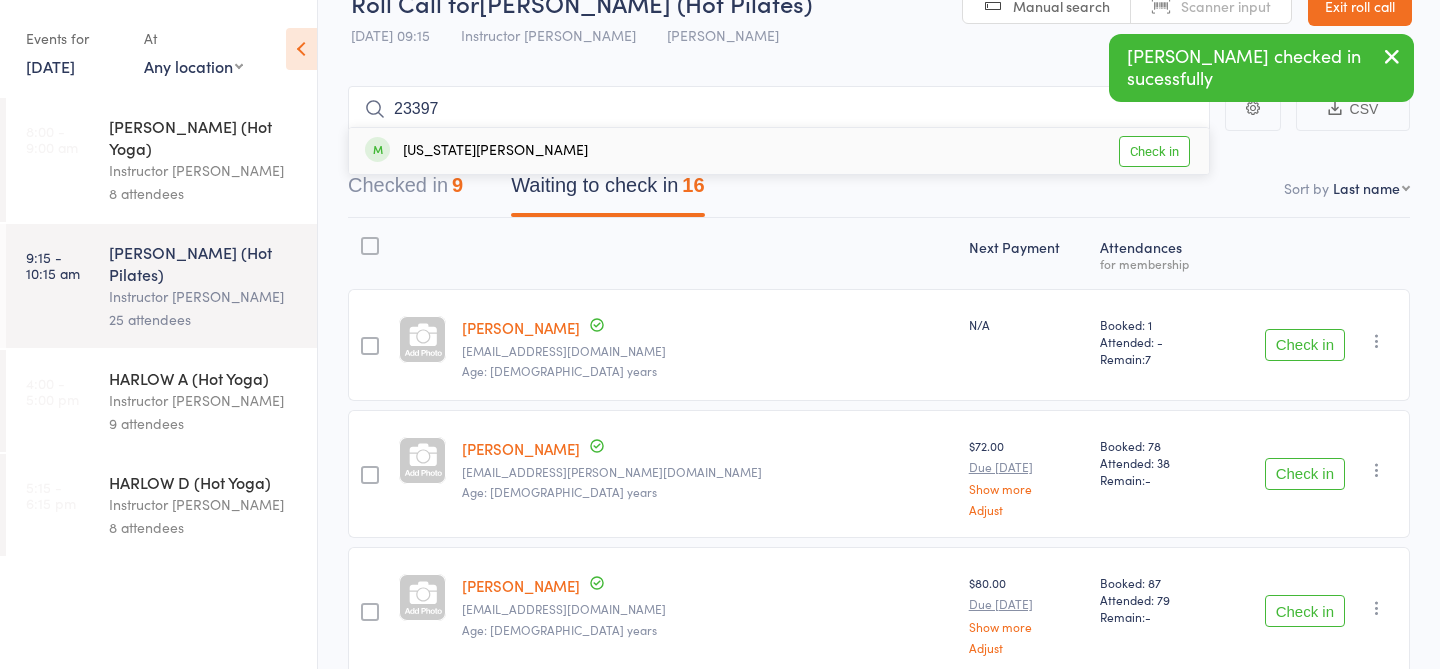 click on "Check in" at bounding box center [1154, 151] 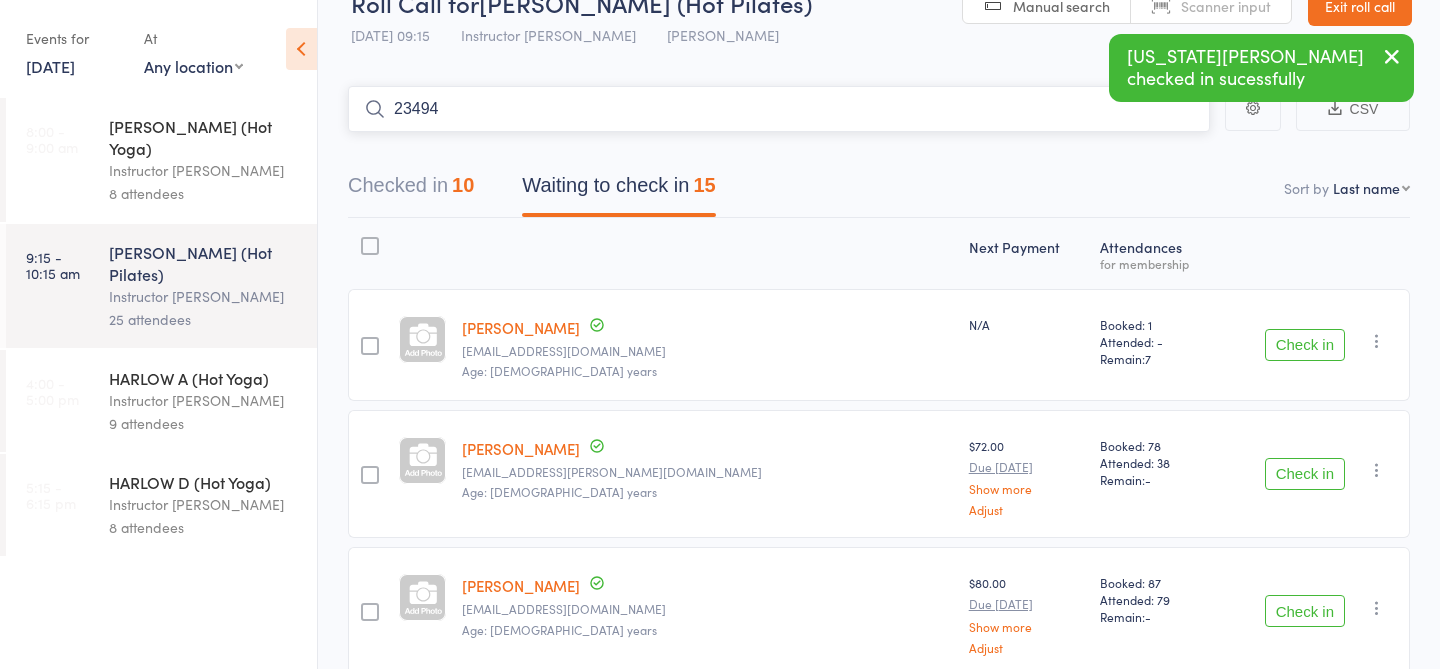 type on "23494" 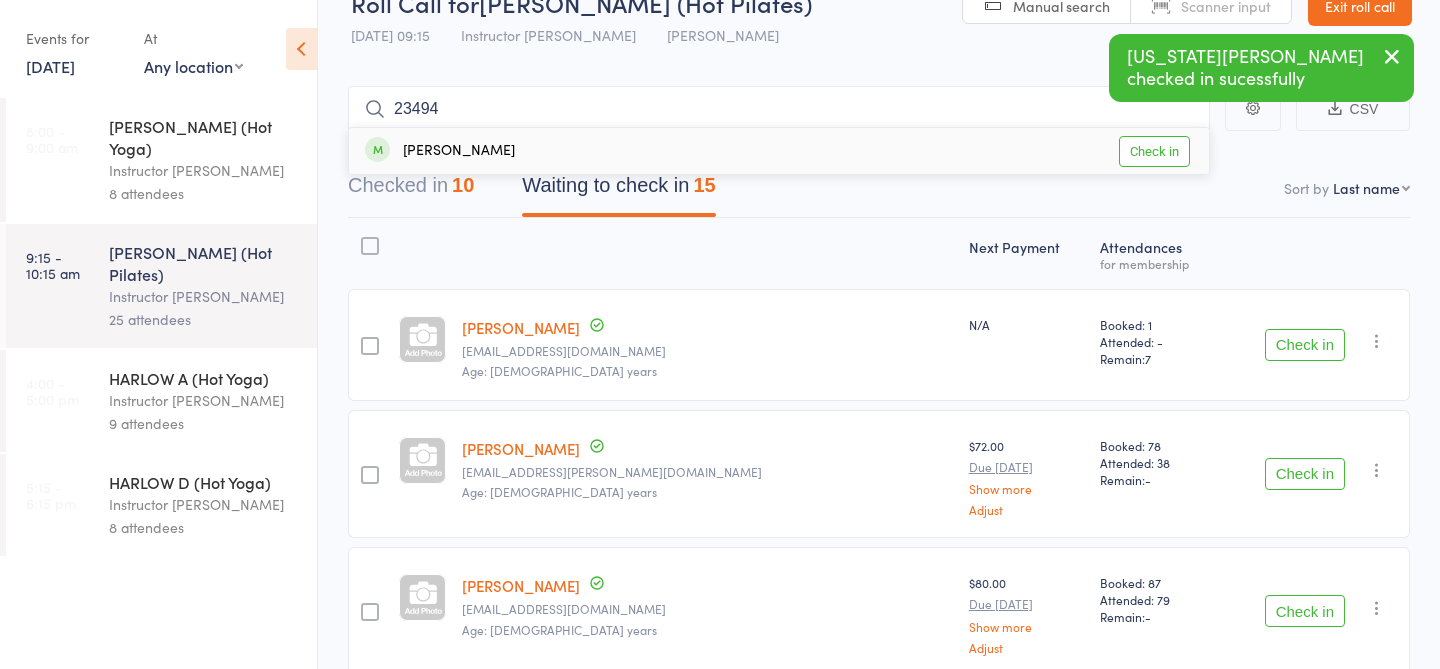 click on "Check in" at bounding box center [1154, 151] 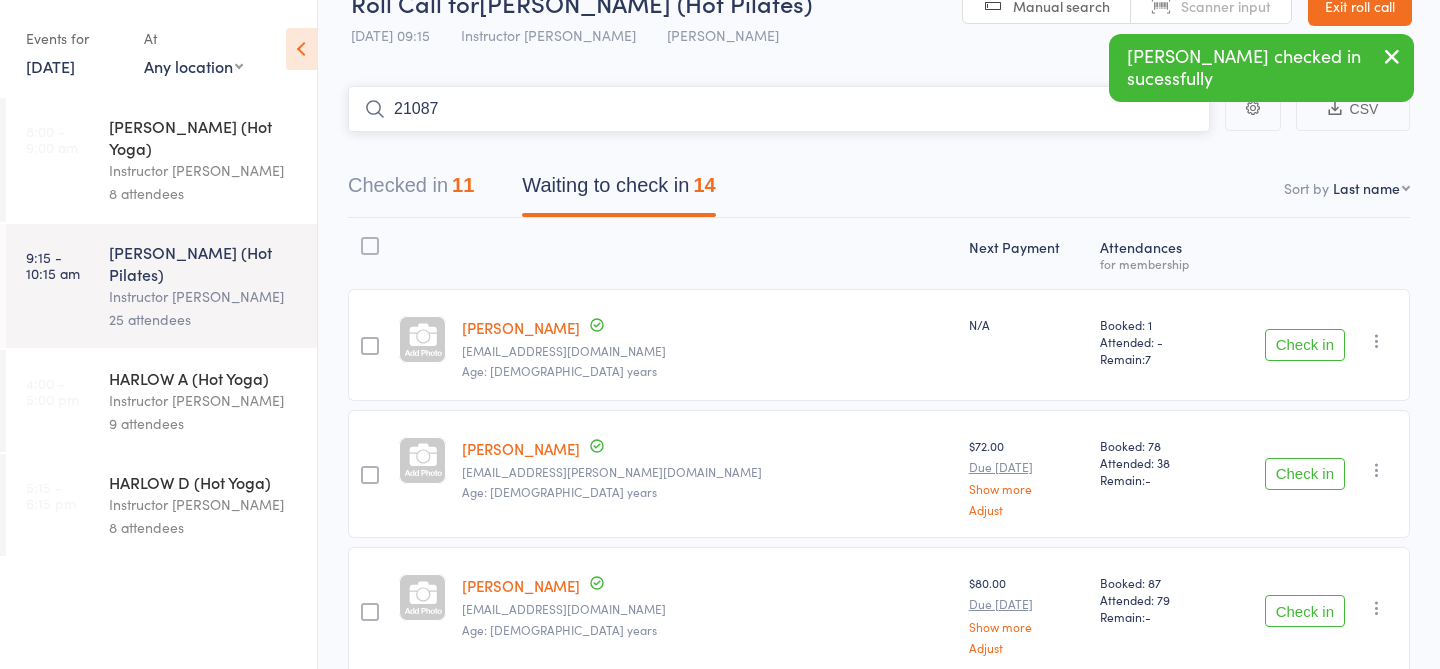 type on "21087" 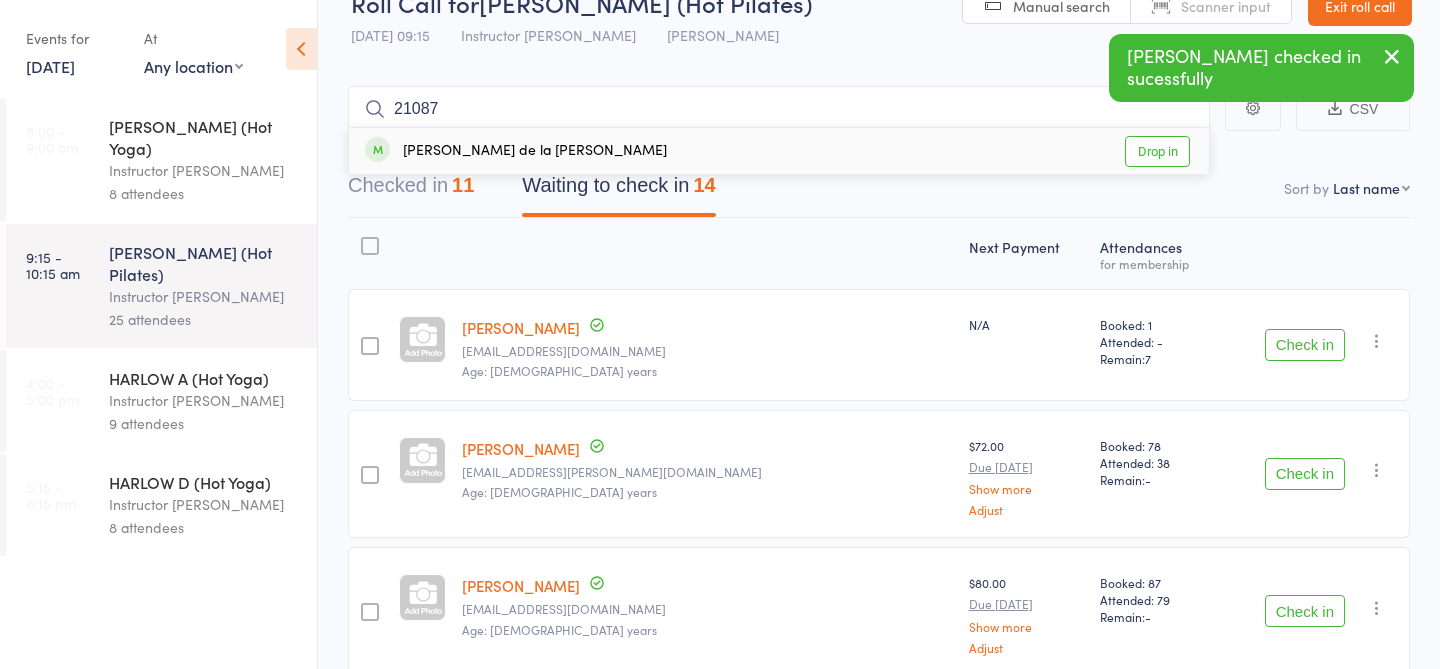 click on "Drop in" at bounding box center [1157, 151] 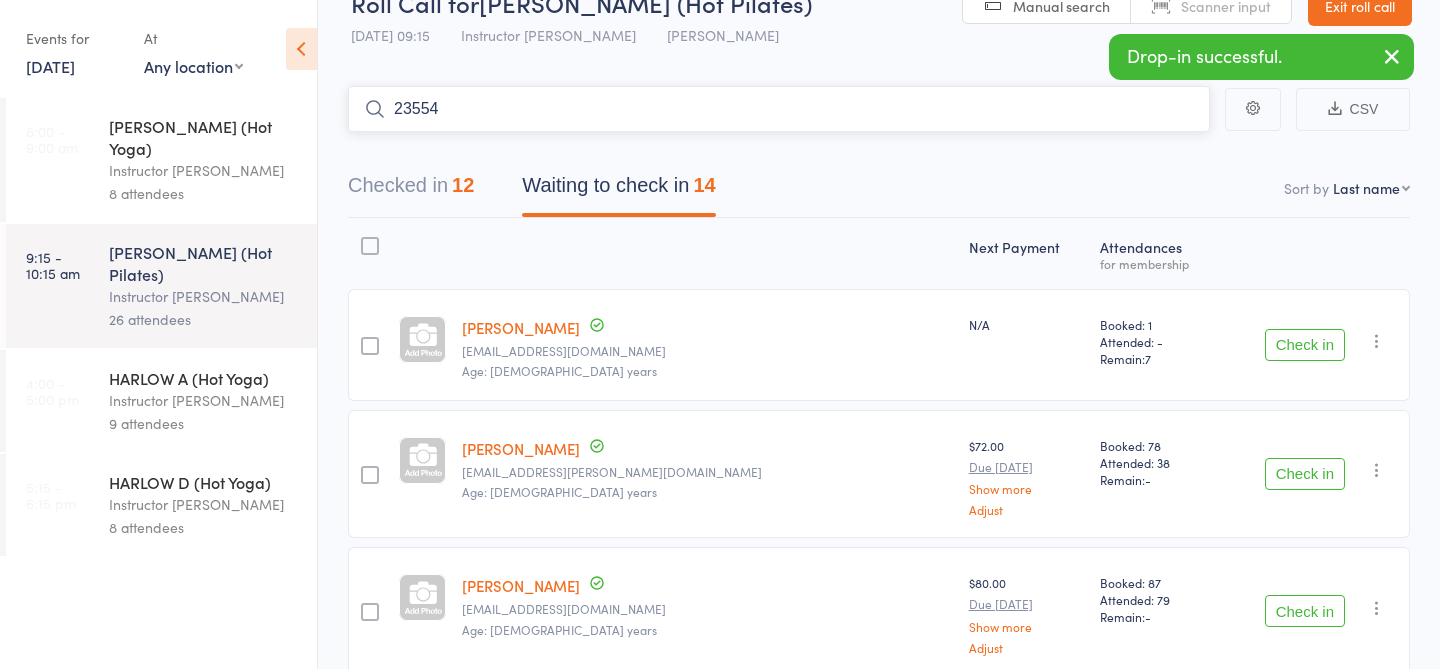 type on "23554" 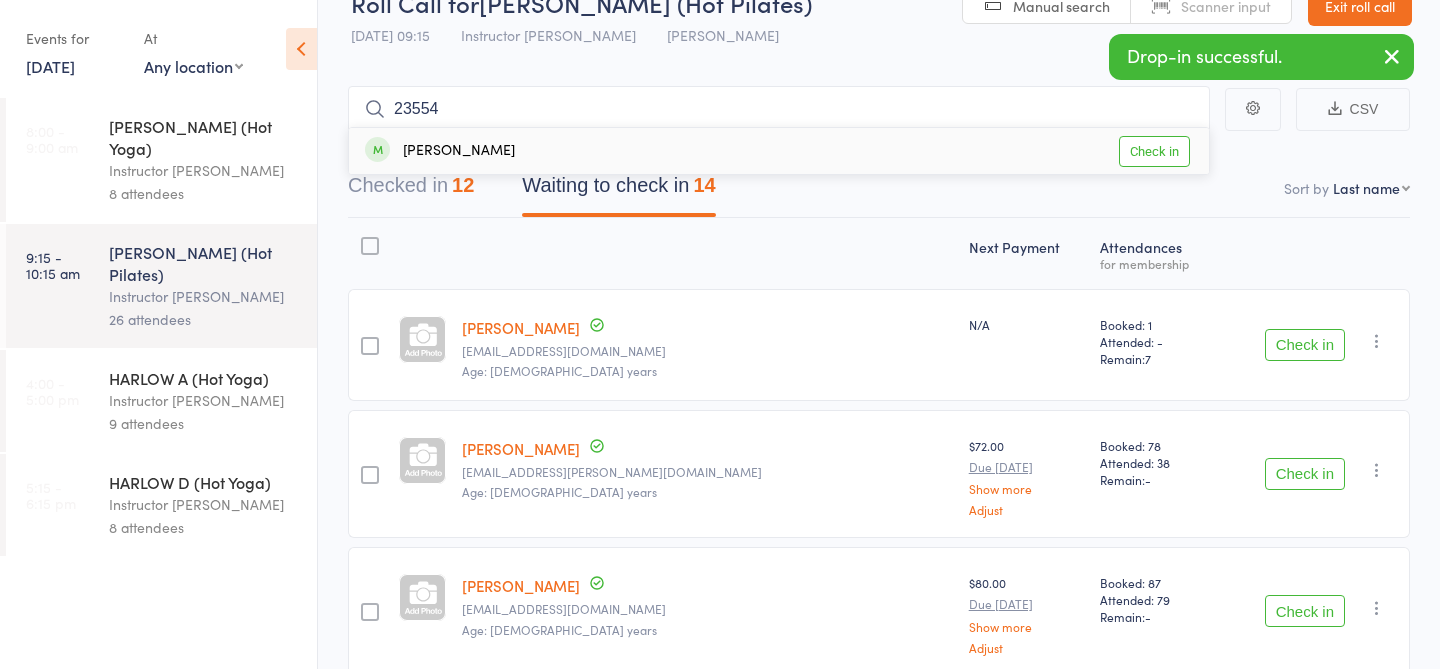 click on "Check in" at bounding box center (1154, 151) 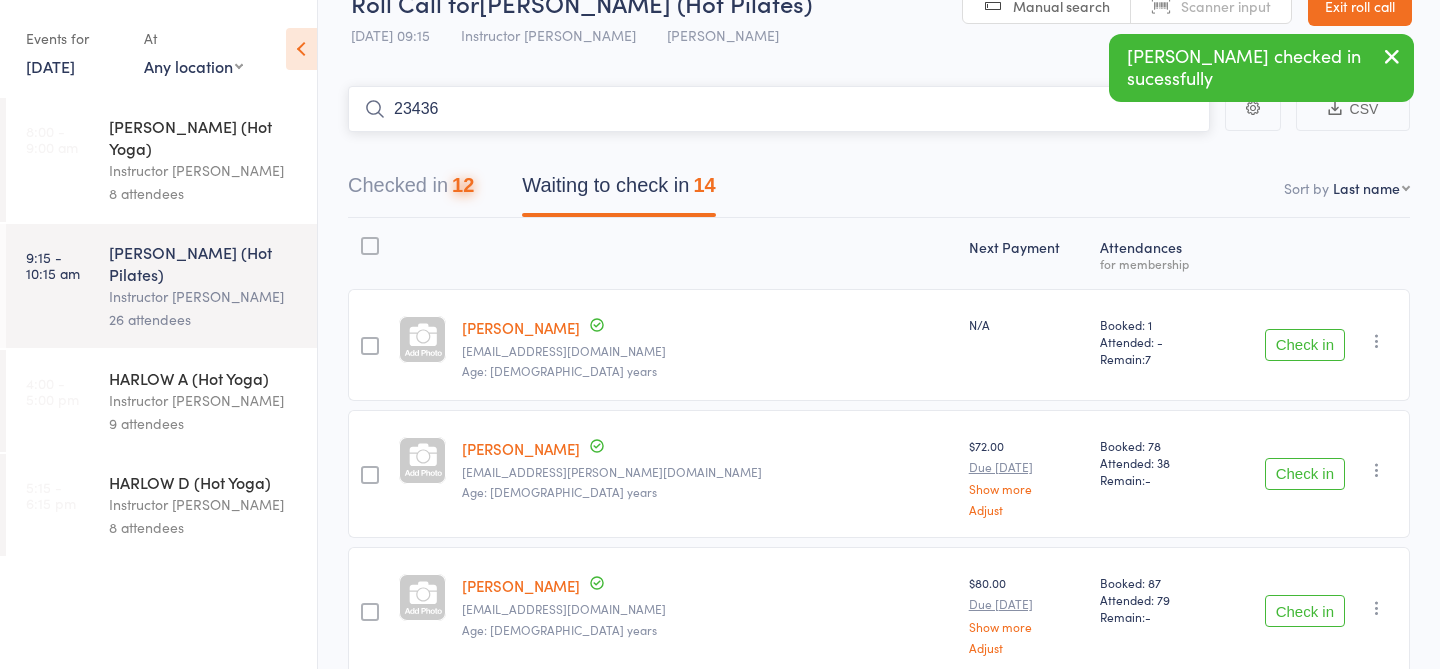 type on "23436" 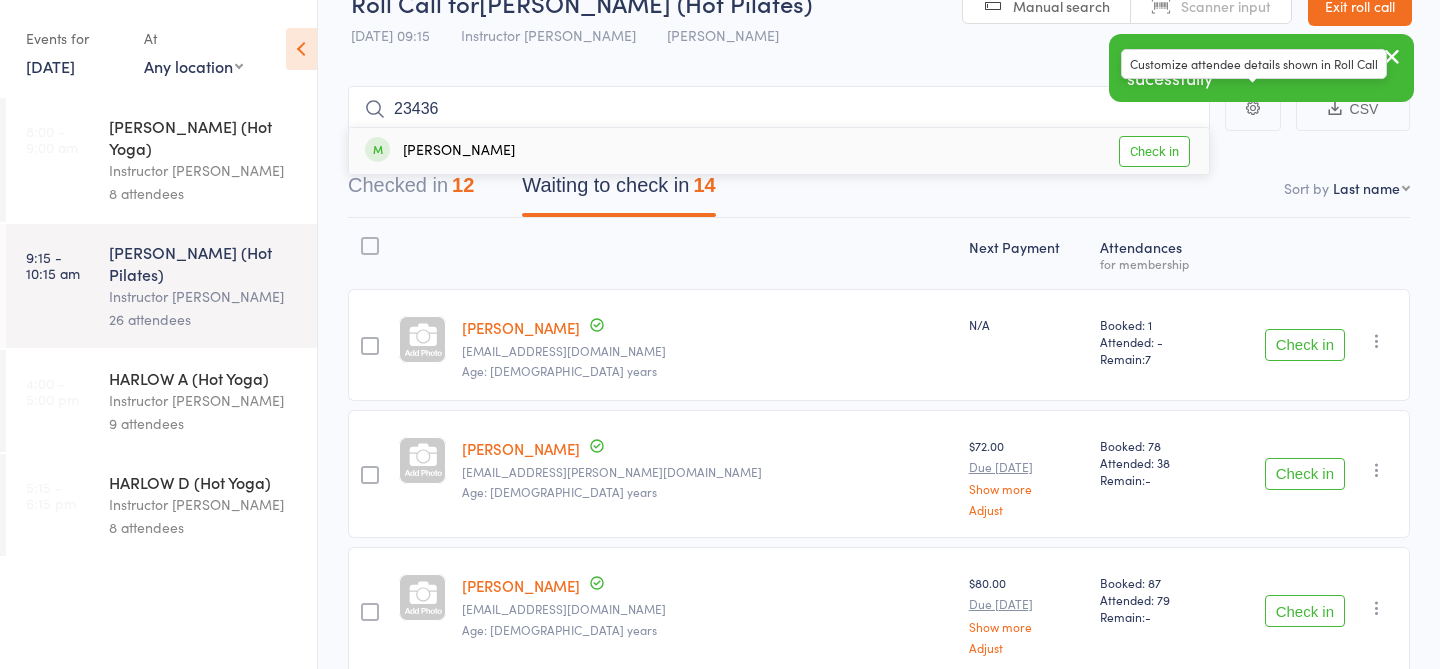 click on "Check in" at bounding box center (1154, 151) 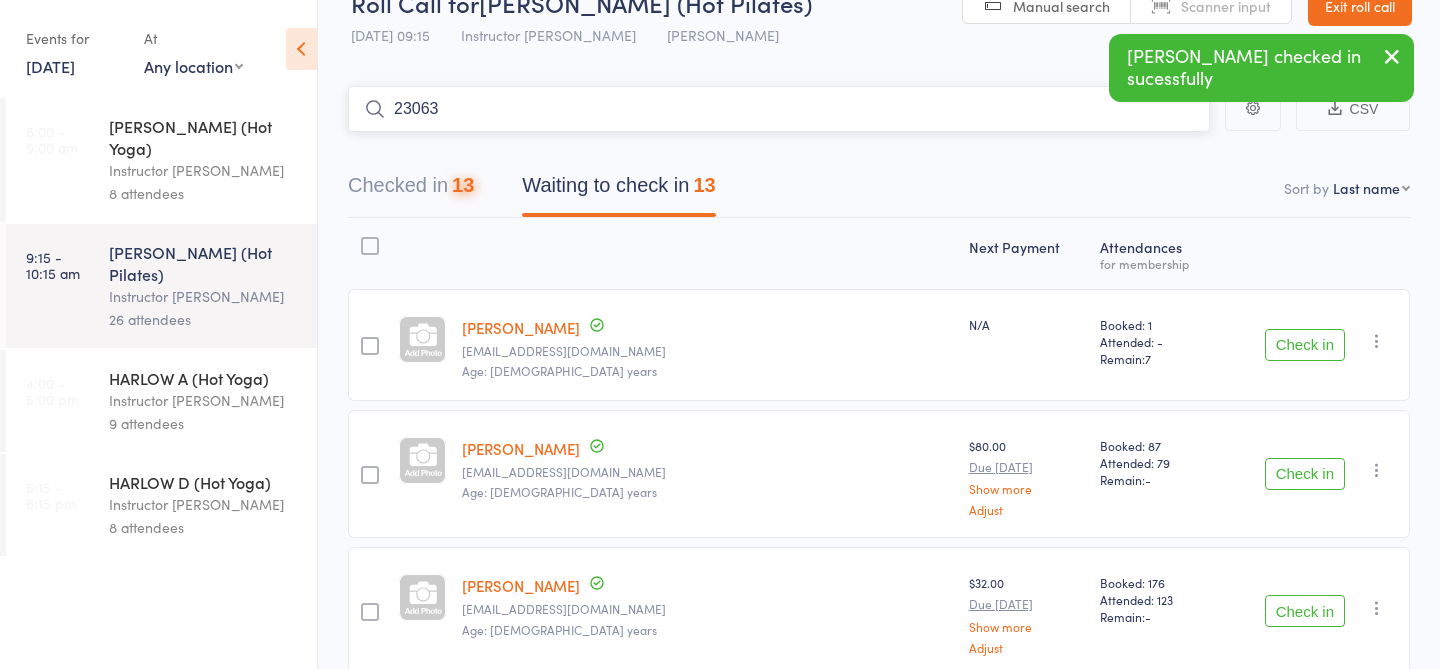 type on "23063" 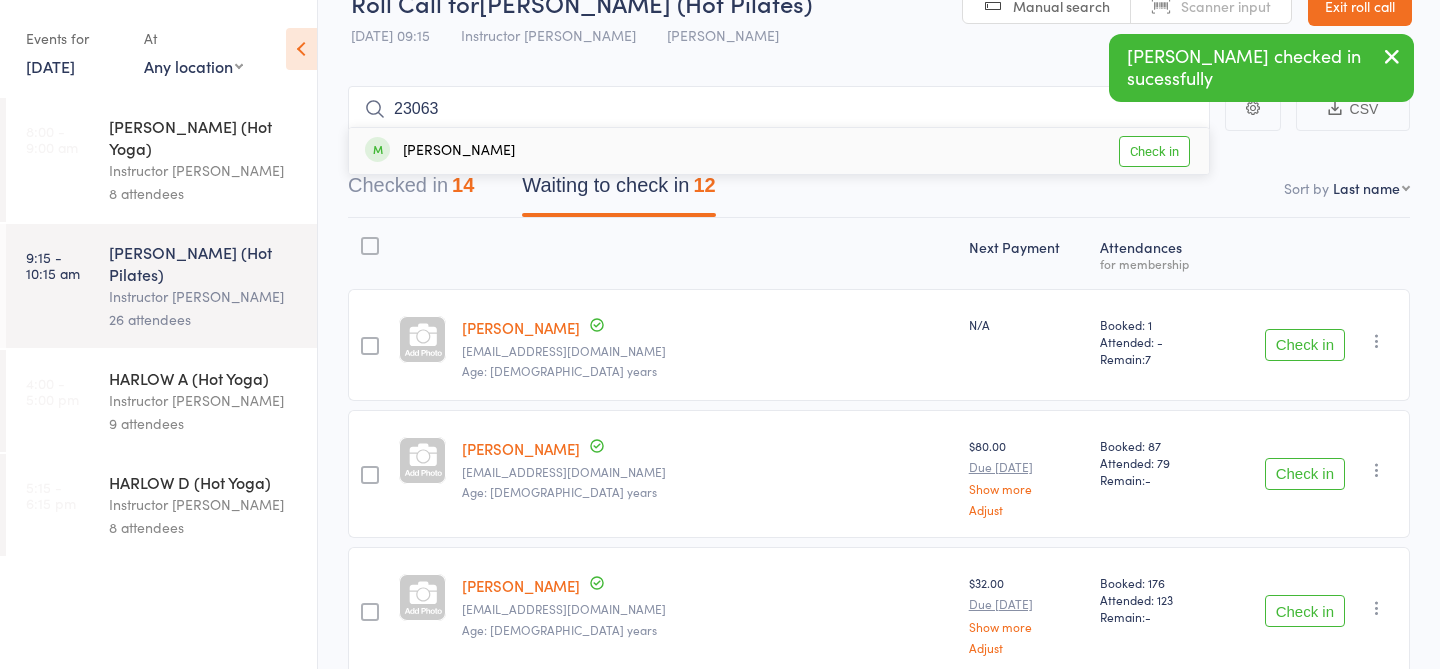 click on "Check in" at bounding box center [1154, 151] 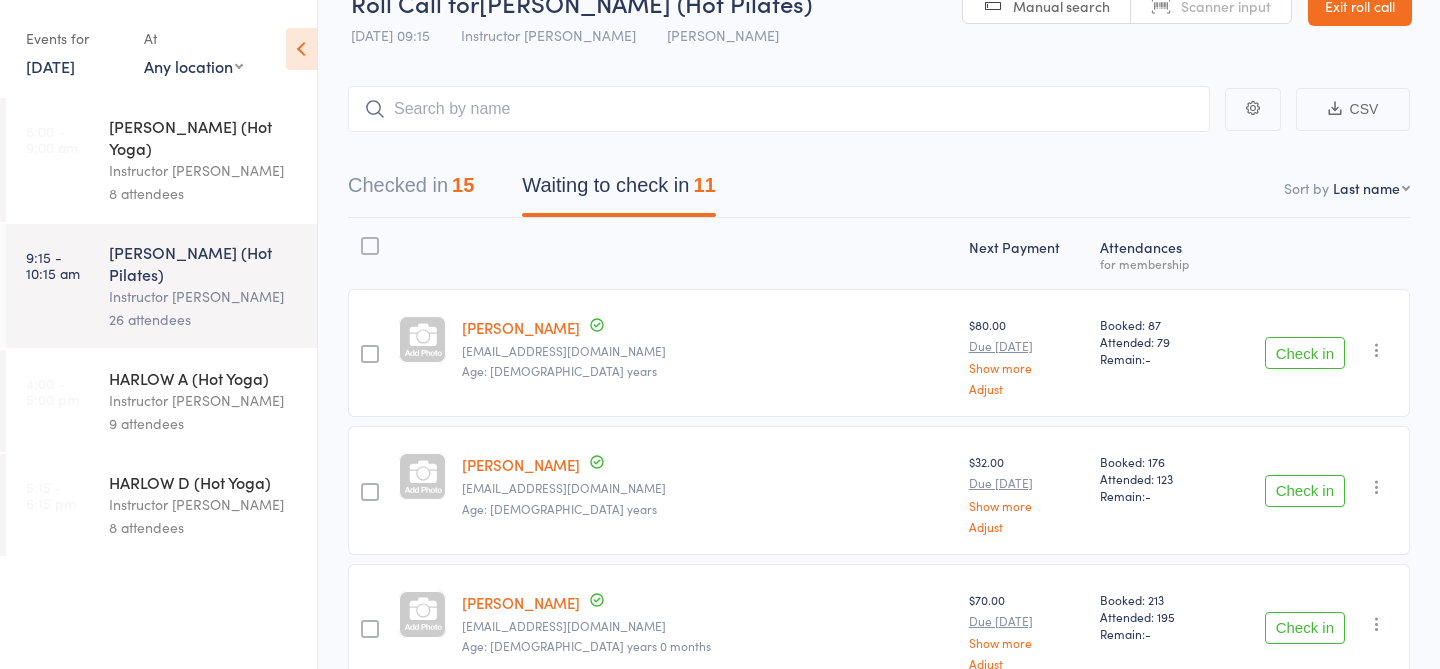 click on "8 attendees" at bounding box center [204, 193] 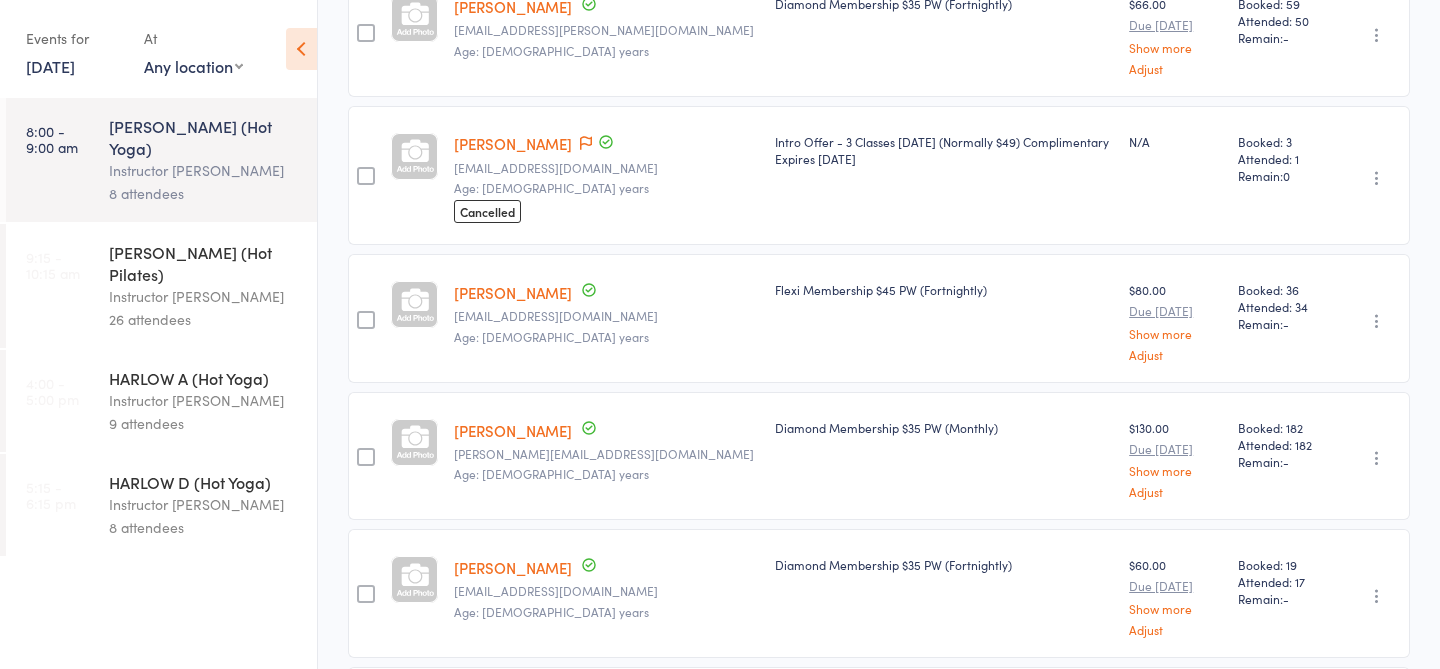scroll, scrollTop: 724, scrollLeft: 0, axis: vertical 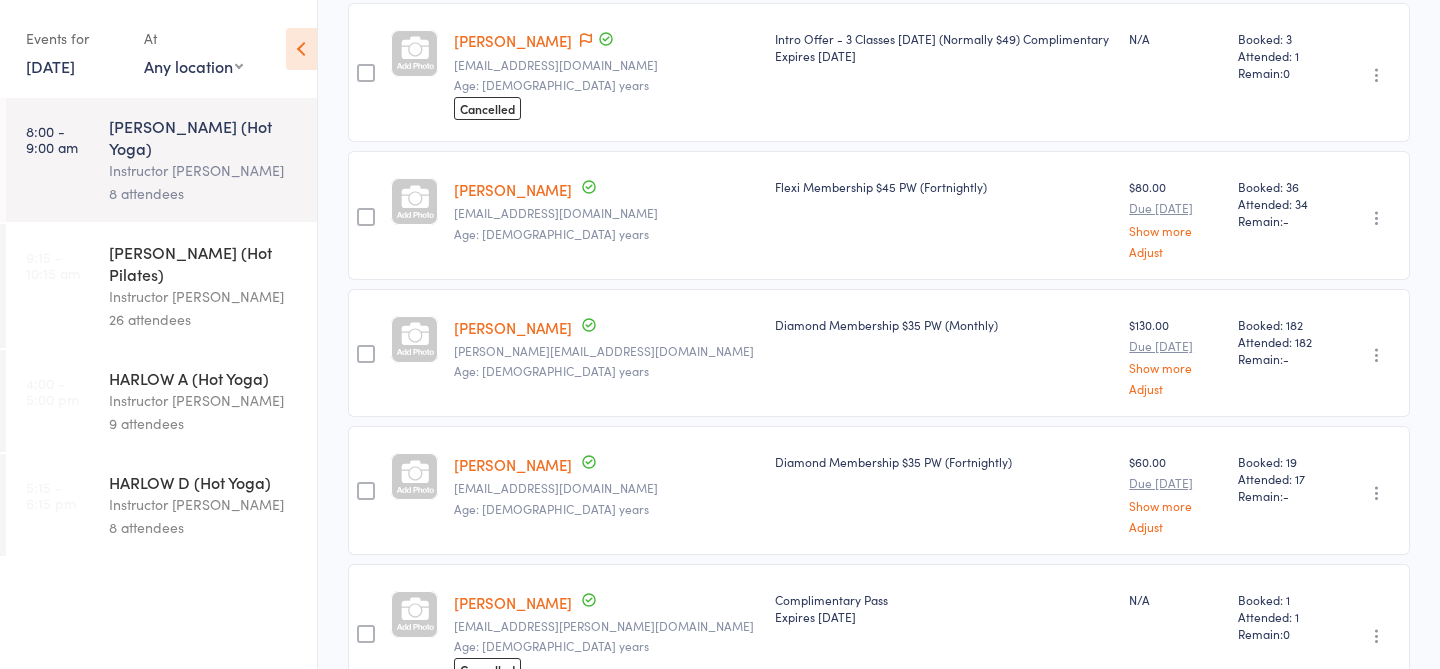 click on "[PERSON_NAME] (Hot Pilates)" at bounding box center (204, 263) 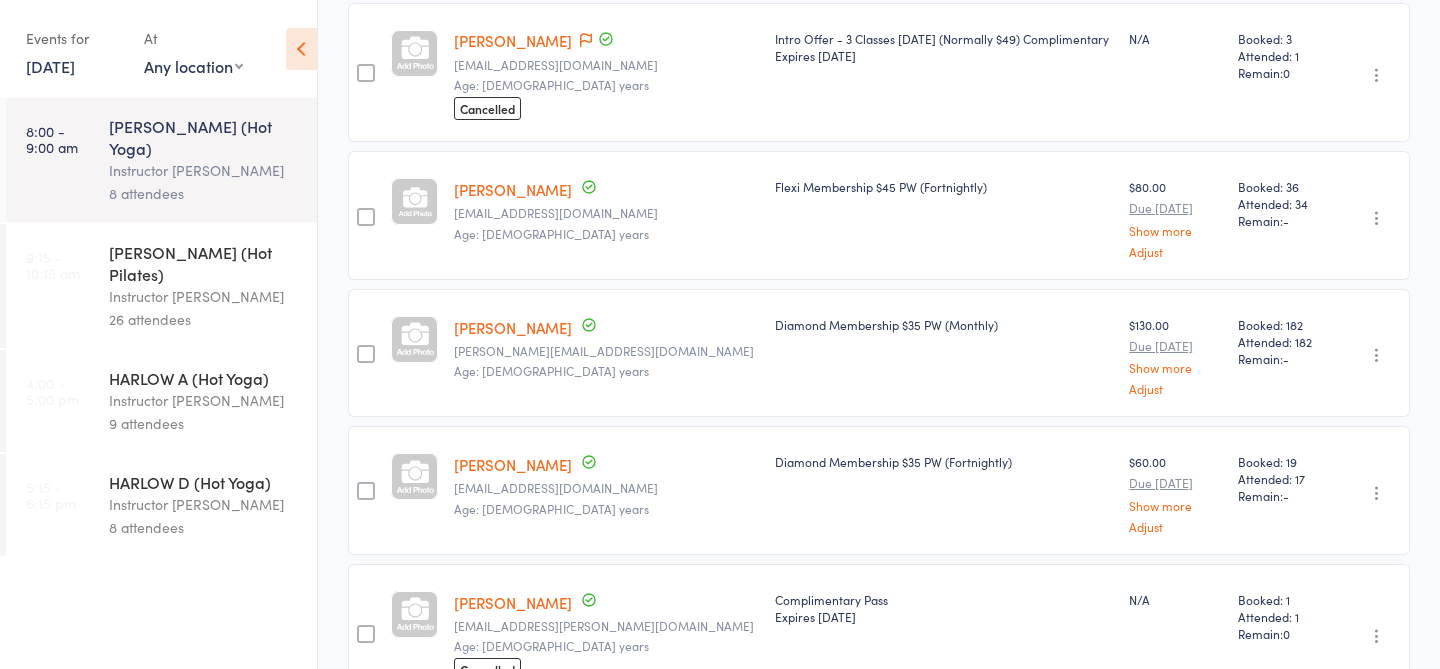scroll, scrollTop: 1, scrollLeft: 0, axis: vertical 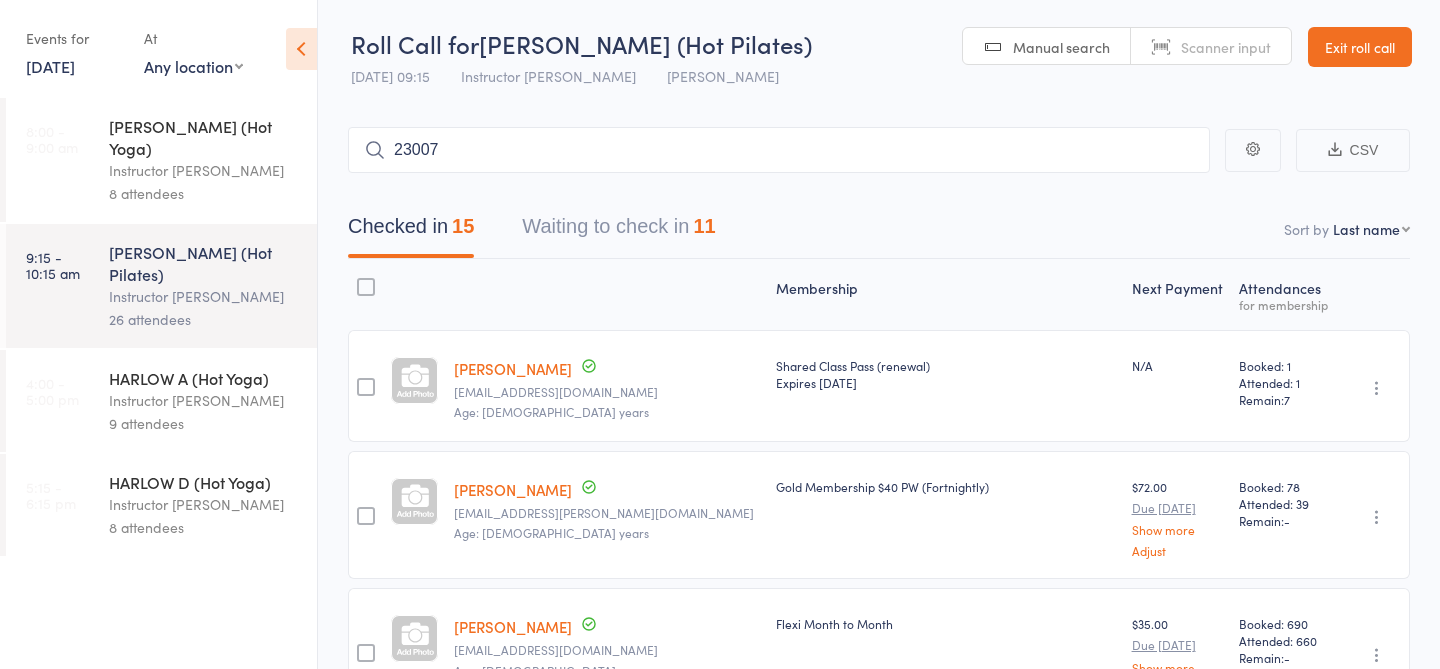 type on "23007" 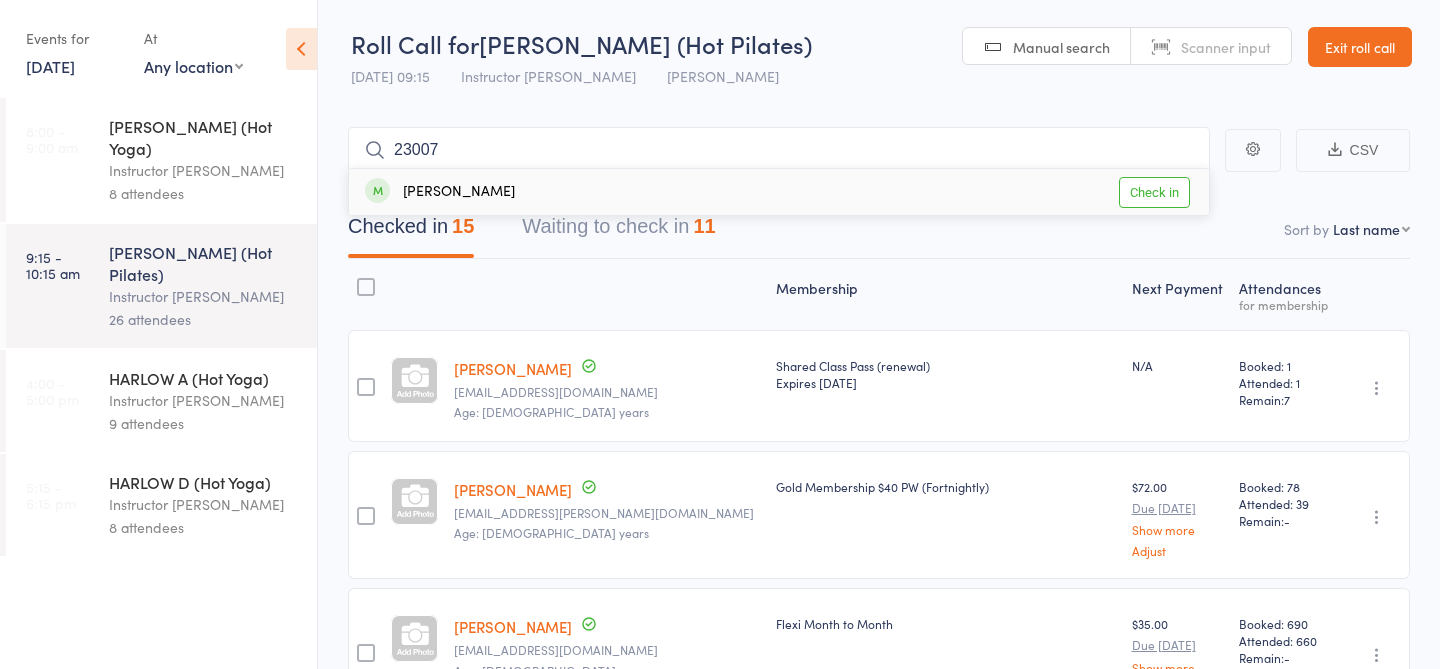 click on "Check in" at bounding box center (1154, 192) 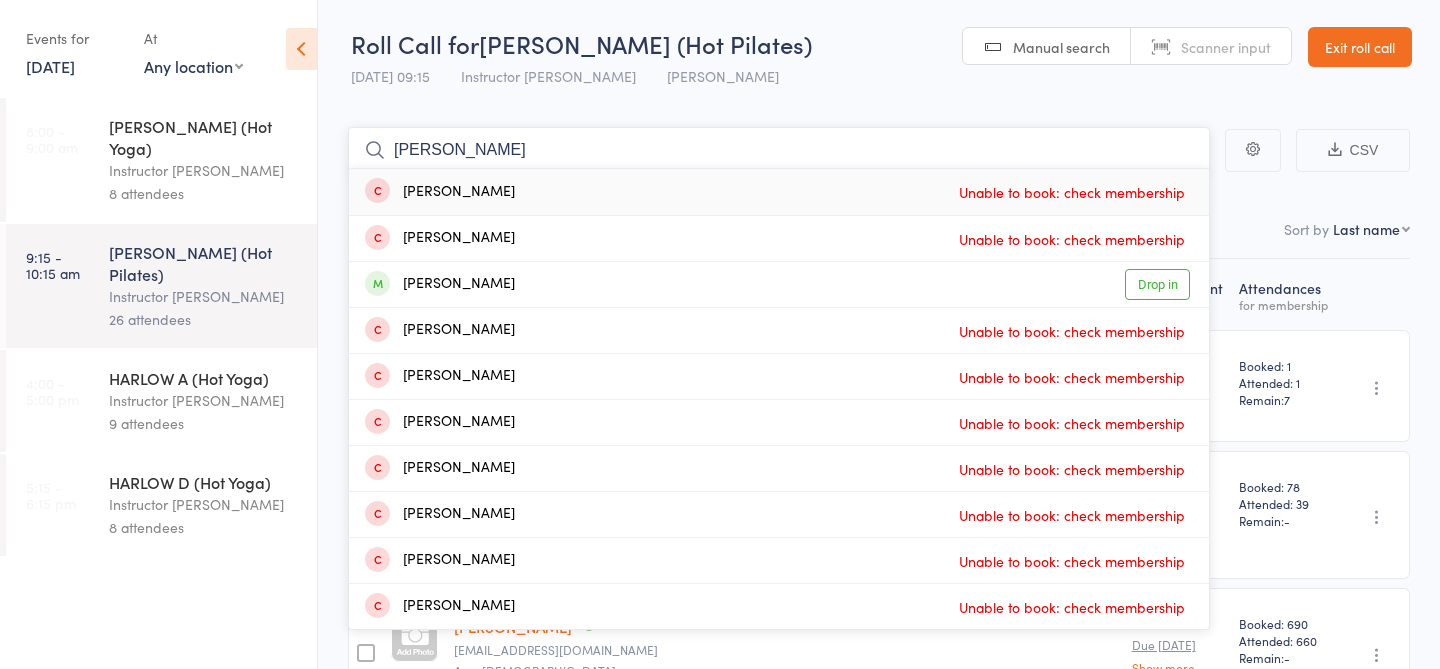 type on "[PERSON_NAME]" 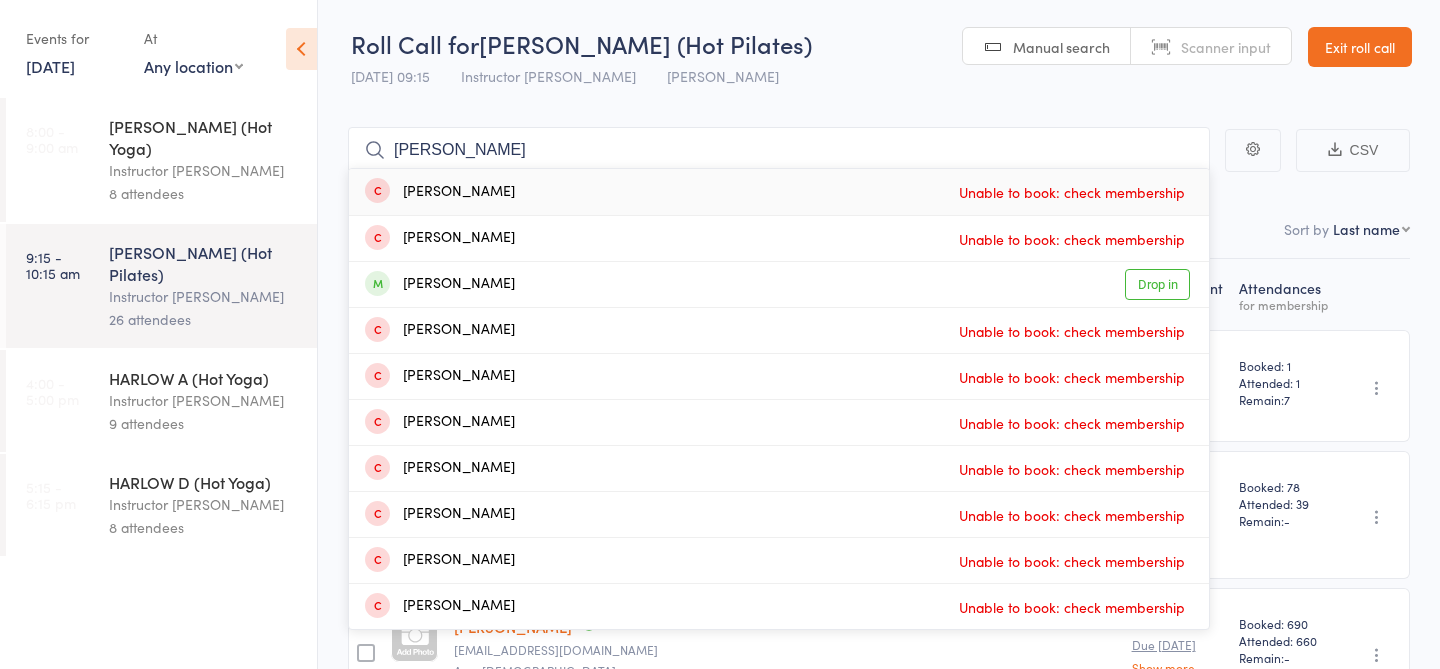 click on "[PERSON_NAME] Unable to book: check membership [PERSON_NAME] Unable to book: check membership [PERSON_NAME] Drop in [PERSON_NAME] Unable to book: check membership [PERSON_NAME] Unable to book: check membership [PERSON_NAME] Unable to book: check membership [PERSON_NAME] Unable to book: check membership [PERSON_NAME] Unable to book: check membership [PERSON_NAME] Unable to book: check membership [PERSON_NAME] Unable to book: check membership CSV
Checked in  16 Waiting to check in  10
Sort by   Last name First name Last name Birthday [DATE]? Behind on payments? Check in time Next payment date Next payment amount Membership name Membership expires Classes booked Classes attended Classes remaining Membership Next Payment Atten­dances for membership [PERSON_NAME]    [EMAIL_ADDRESS][DOMAIN_NAME] Age: [DEMOGRAPHIC_DATA] years Shared Class Pass (renewal) Expires [DATE]  N/A Booked: 1 Attended: 1 Remain:  7 Undo check-in Send message Add Note Add Flag Remove [PERSON_NAME] absent
[PERSON_NAME]    [PERSON_NAME][EMAIL_ADDRESS][DOMAIN_NAME] Age: [DEMOGRAPHIC_DATA] years $72.00 -" at bounding box center [879, 1327] 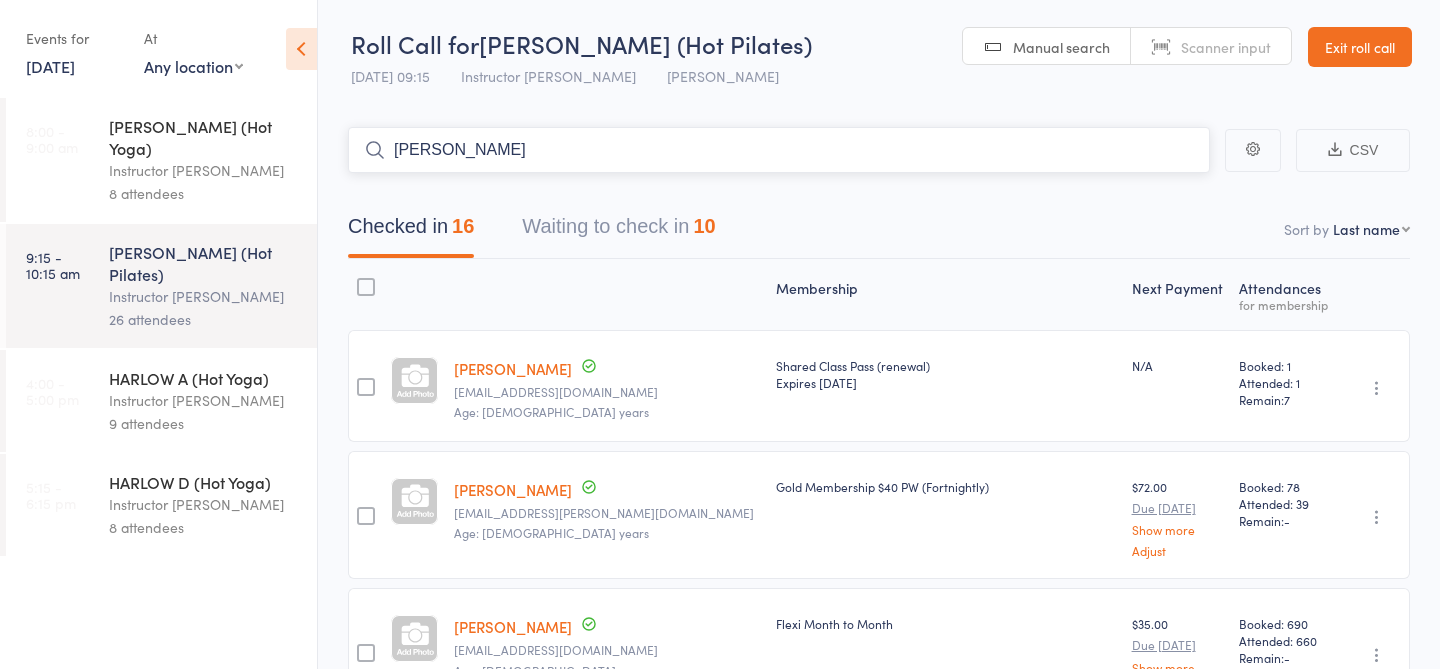 click on "[PERSON_NAME]" at bounding box center (779, 150) 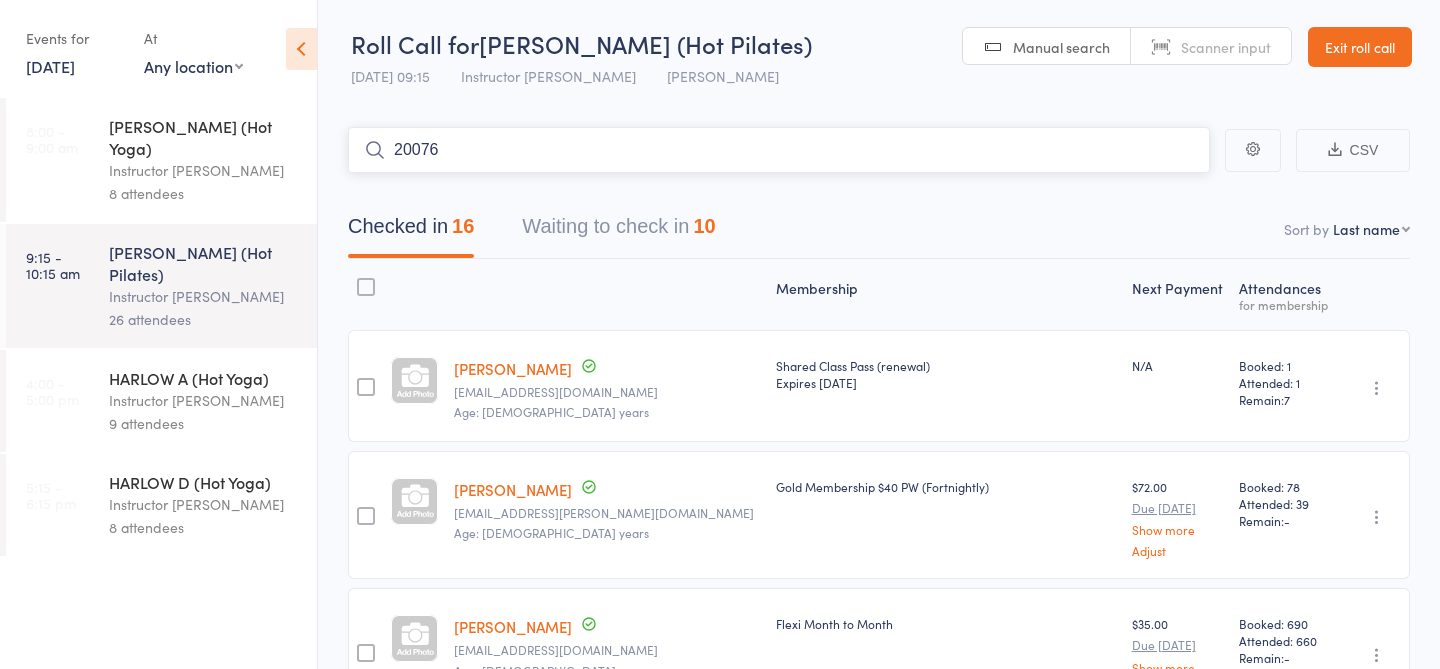 type on "20076" 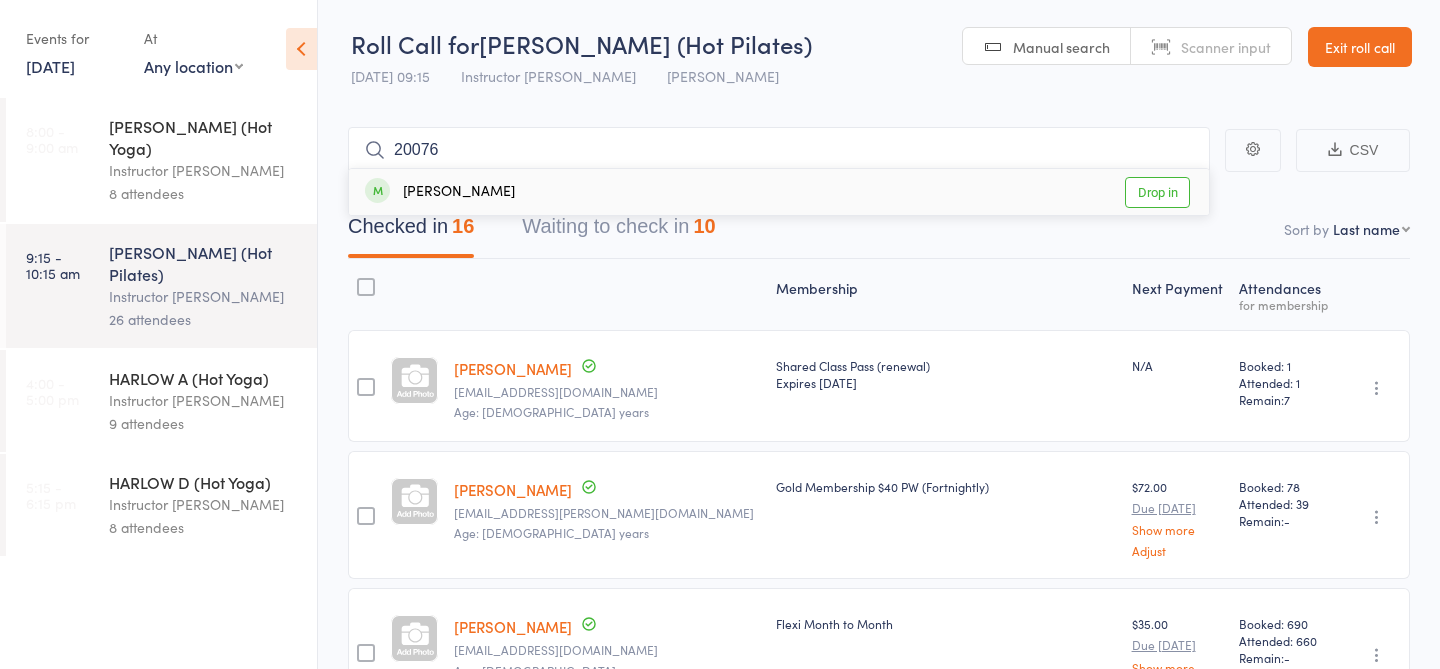 click on "Drop in" at bounding box center (1157, 192) 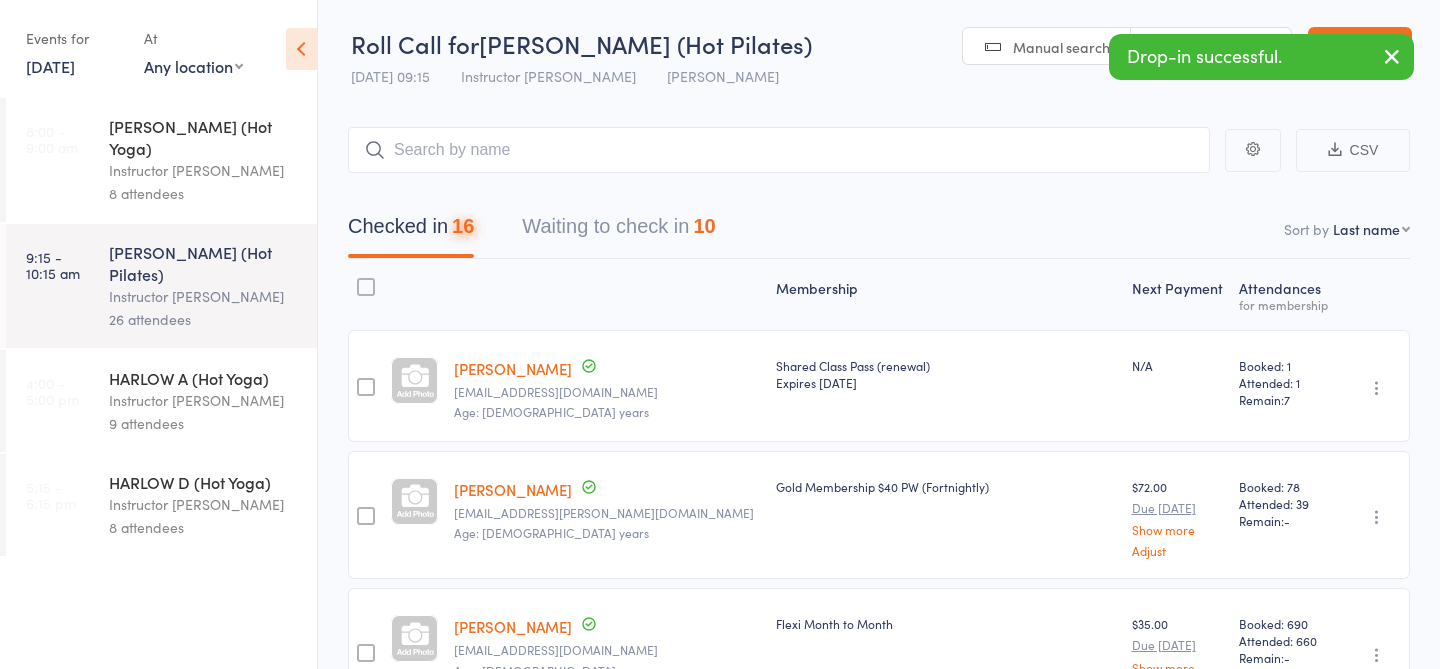 click on "[PERSON_NAME] (Hot Yoga)" at bounding box center (204, 137) 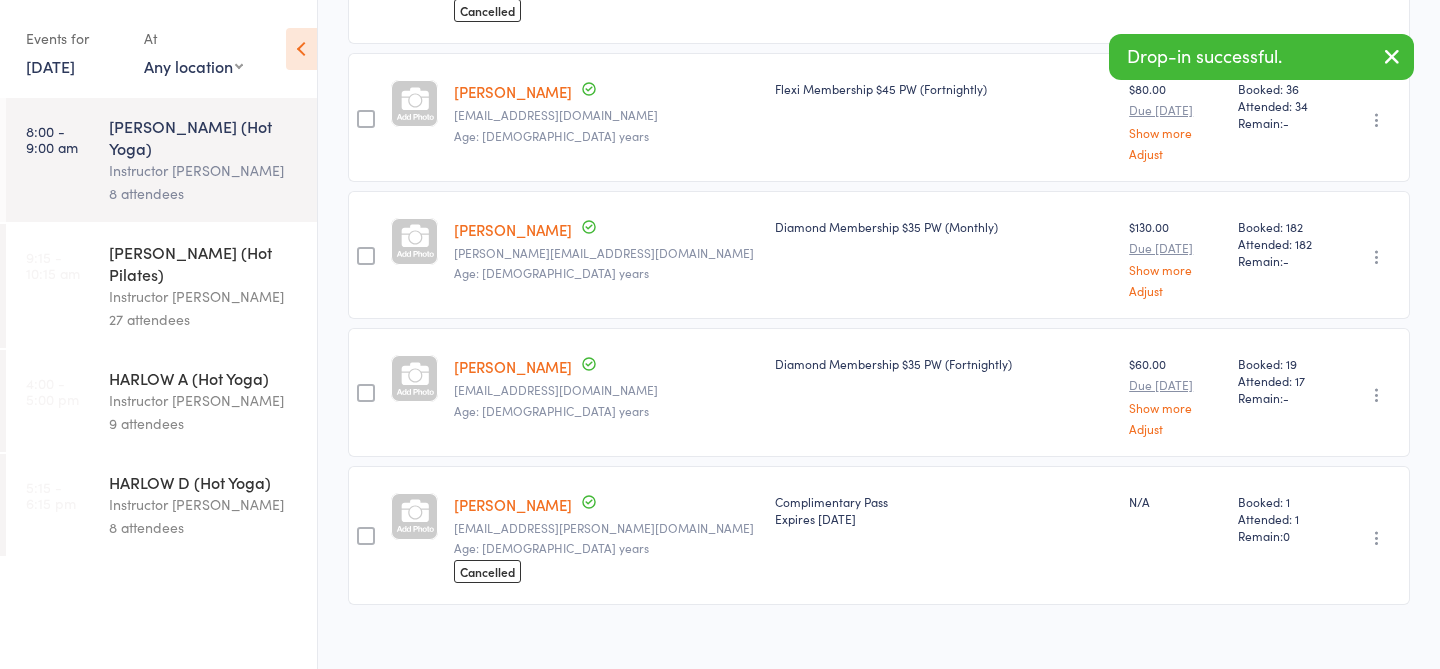 scroll, scrollTop: 815, scrollLeft: 0, axis: vertical 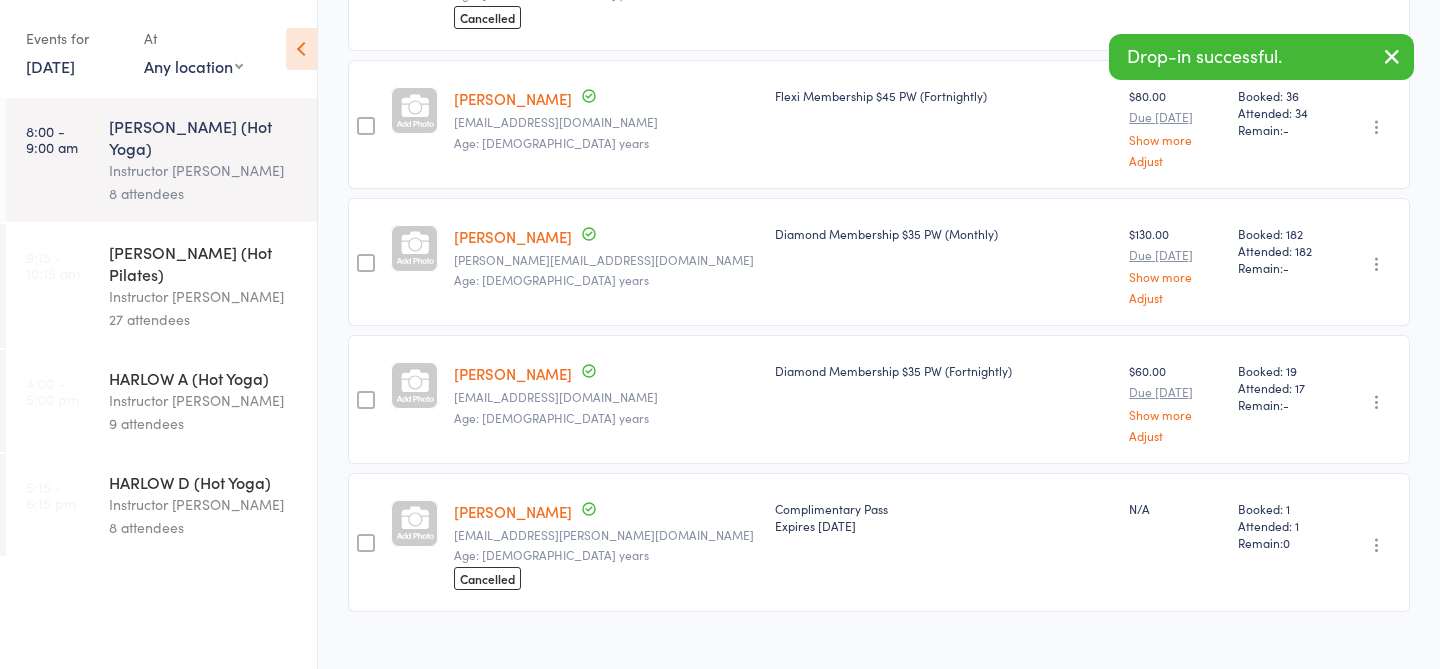 click on "[PERSON_NAME] (Hot Pilates)" at bounding box center (204, 263) 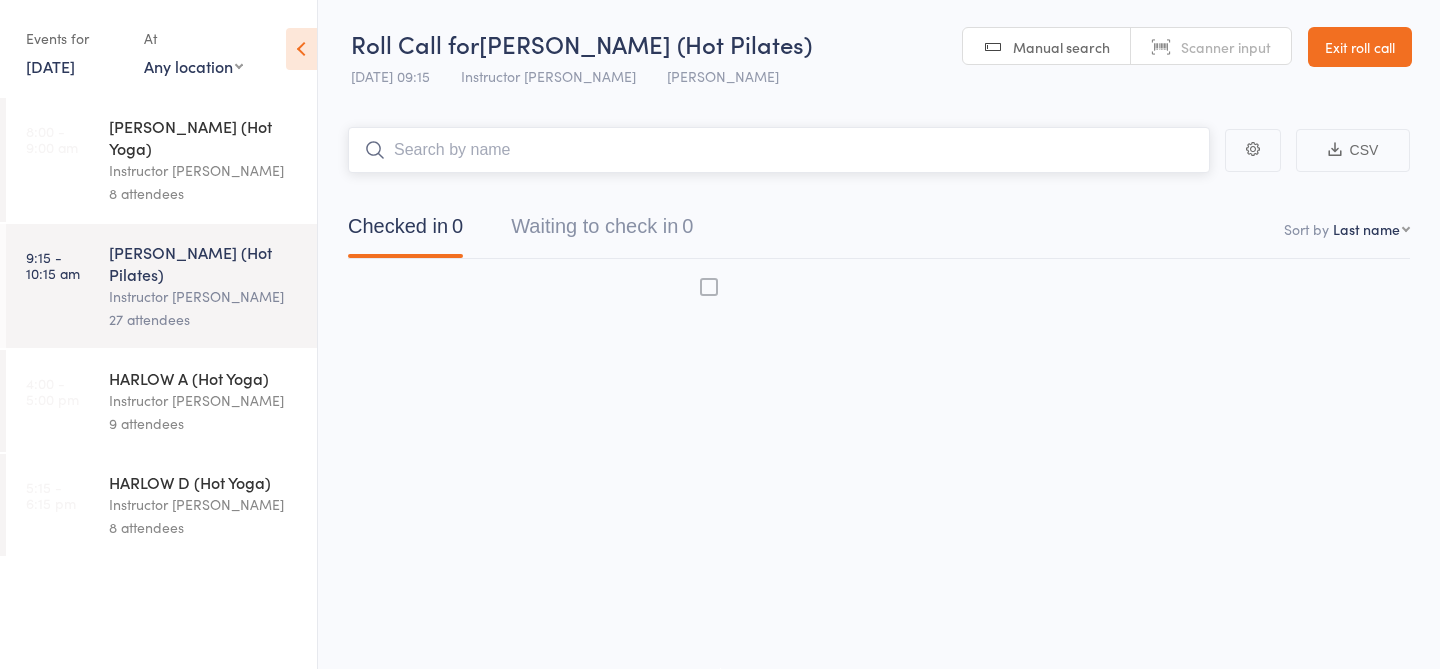 scroll, scrollTop: 1, scrollLeft: 0, axis: vertical 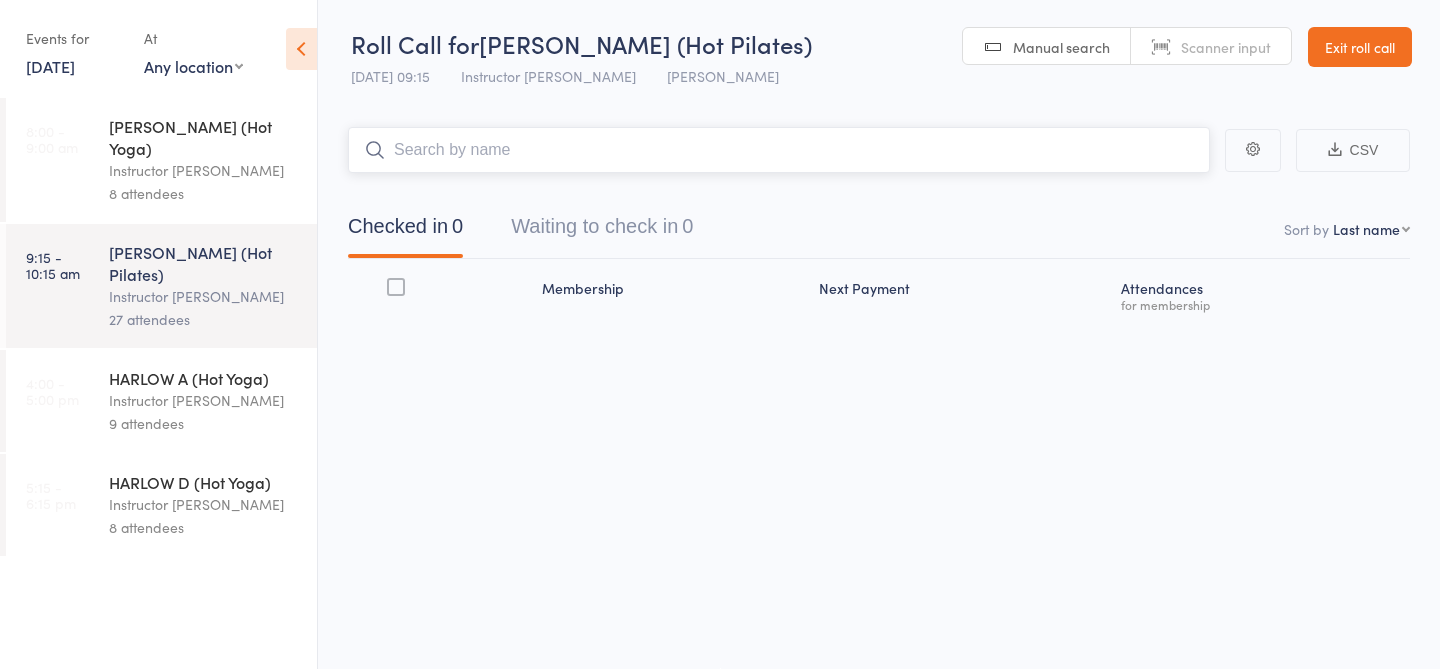 click at bounding box center [779, 150] 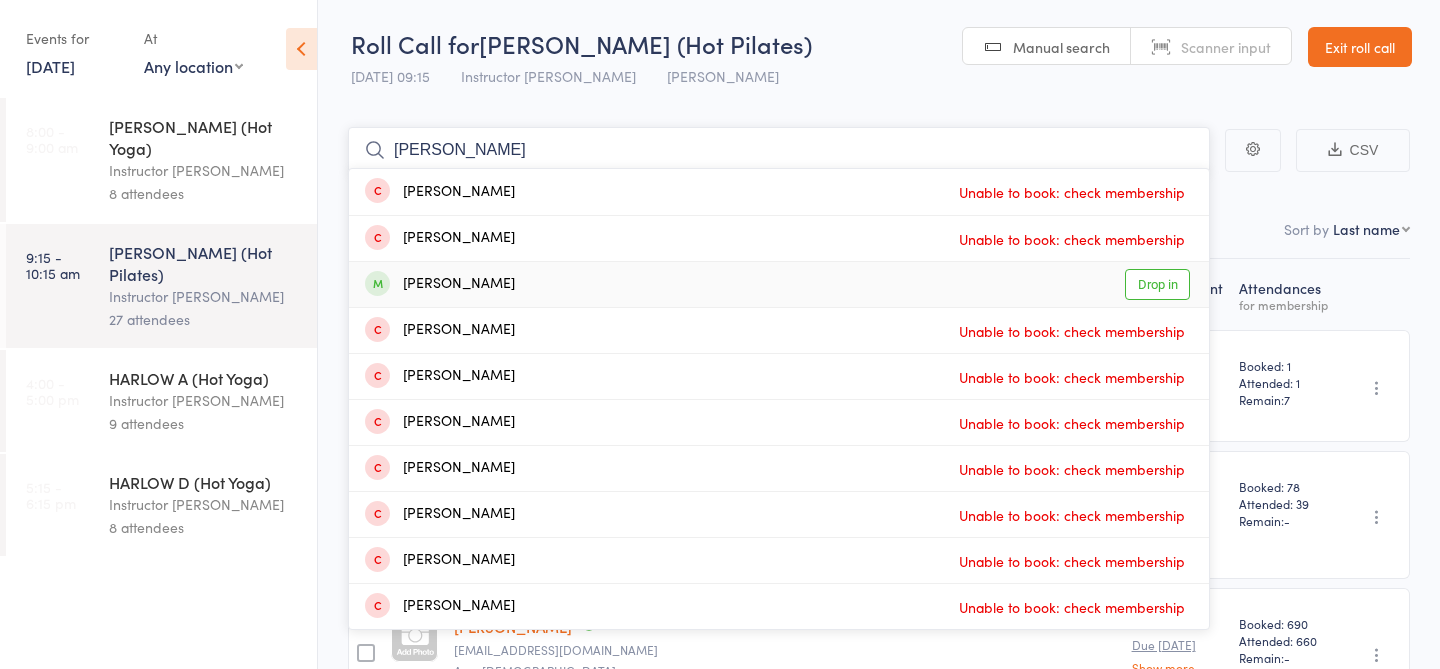 type on "[PERSON_NAME]" 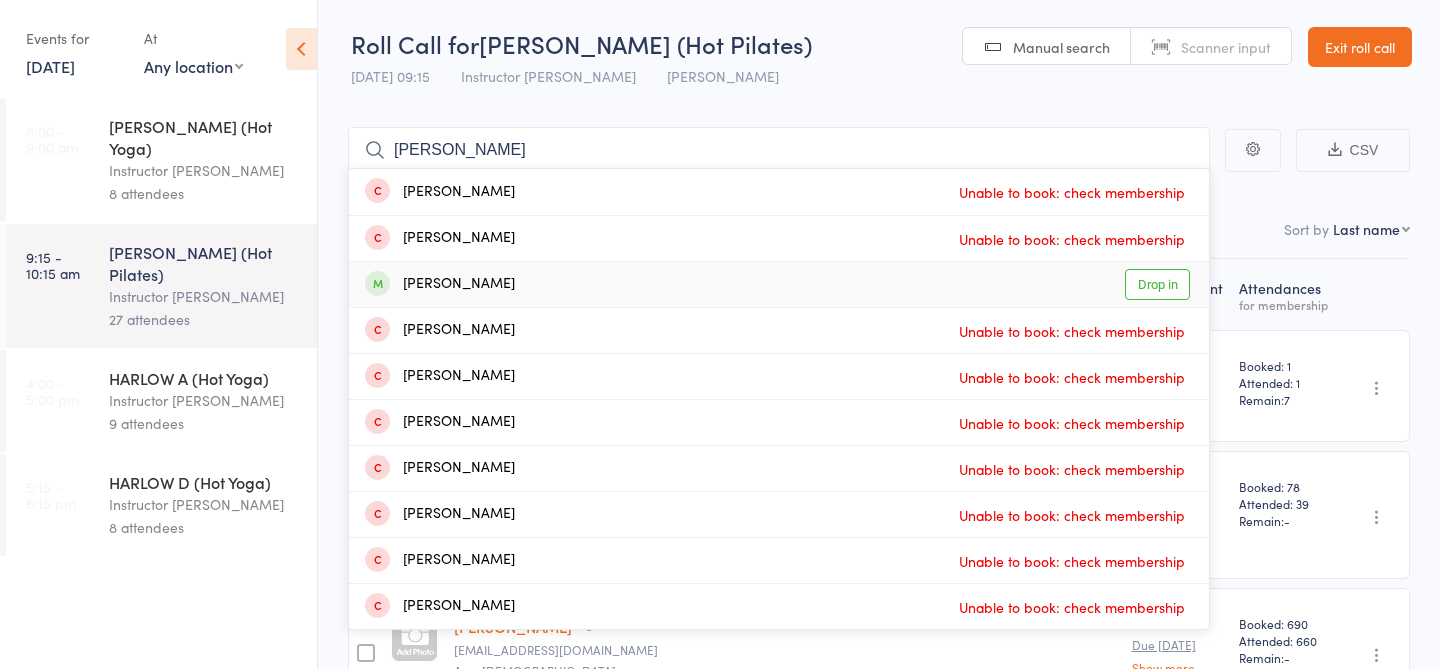 click on "Drop in" at bounding box center (1157, 284) 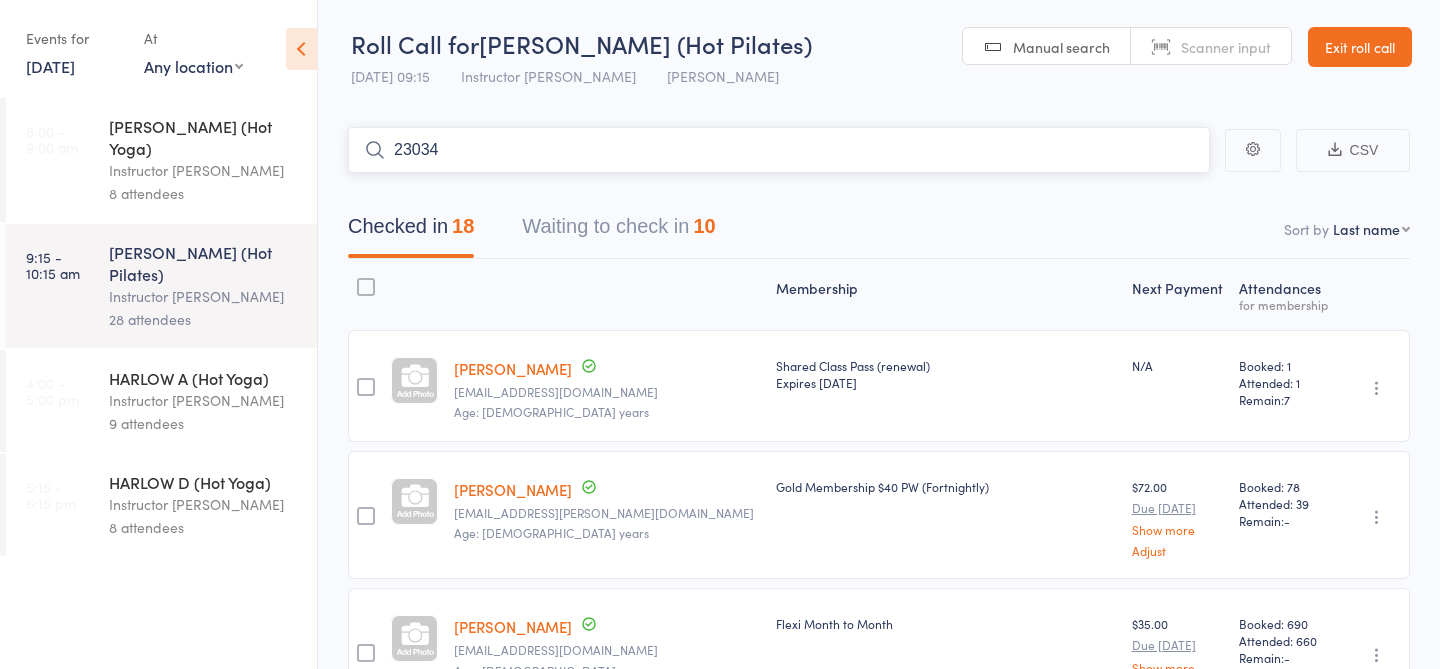 type on "23034" 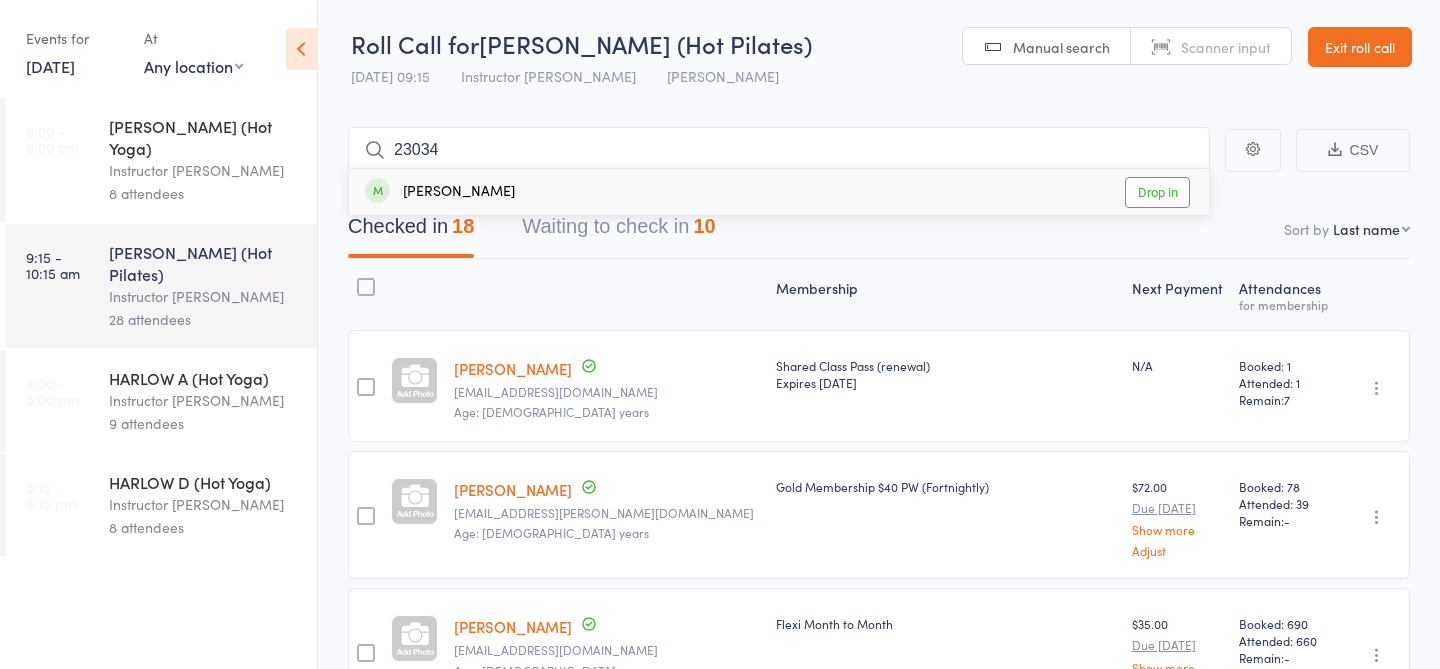 click on "Drop in" at bounding box center [1157, 192] 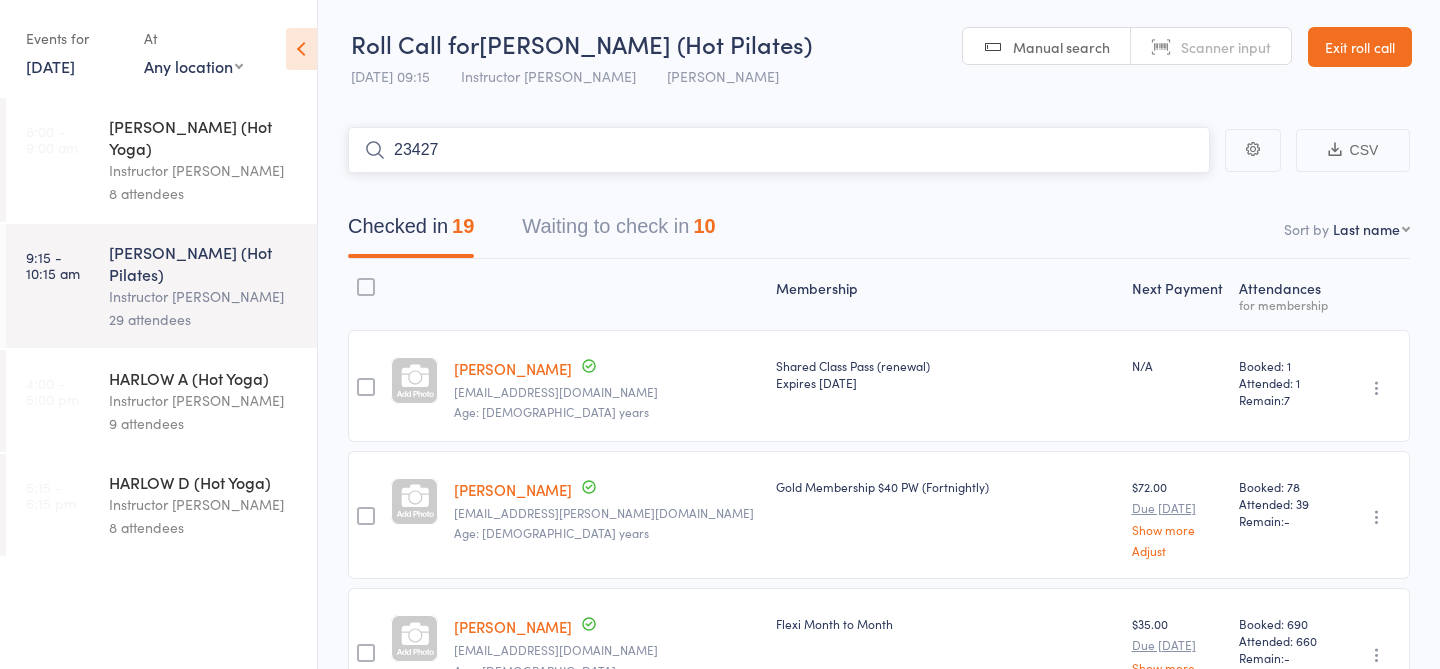 type on "23427" 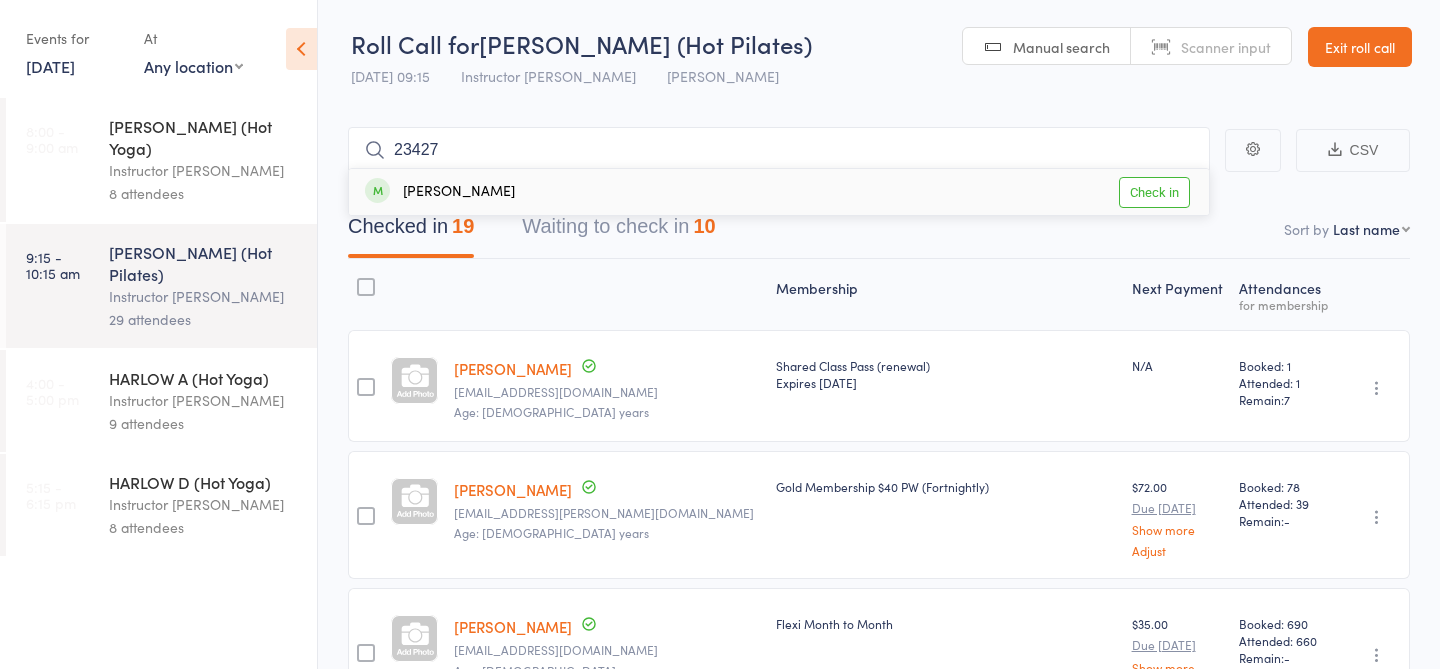 click on "Check in" at bounding box center [1154, 192] 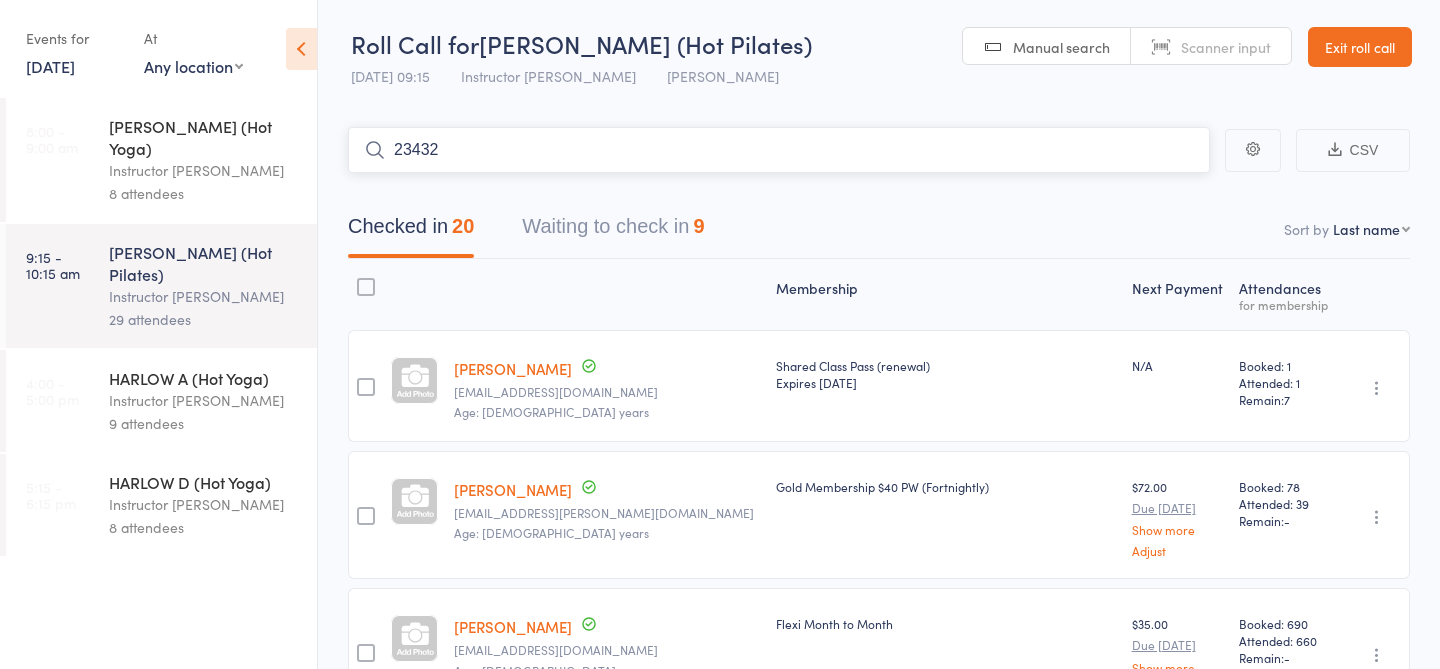 type on "23432" 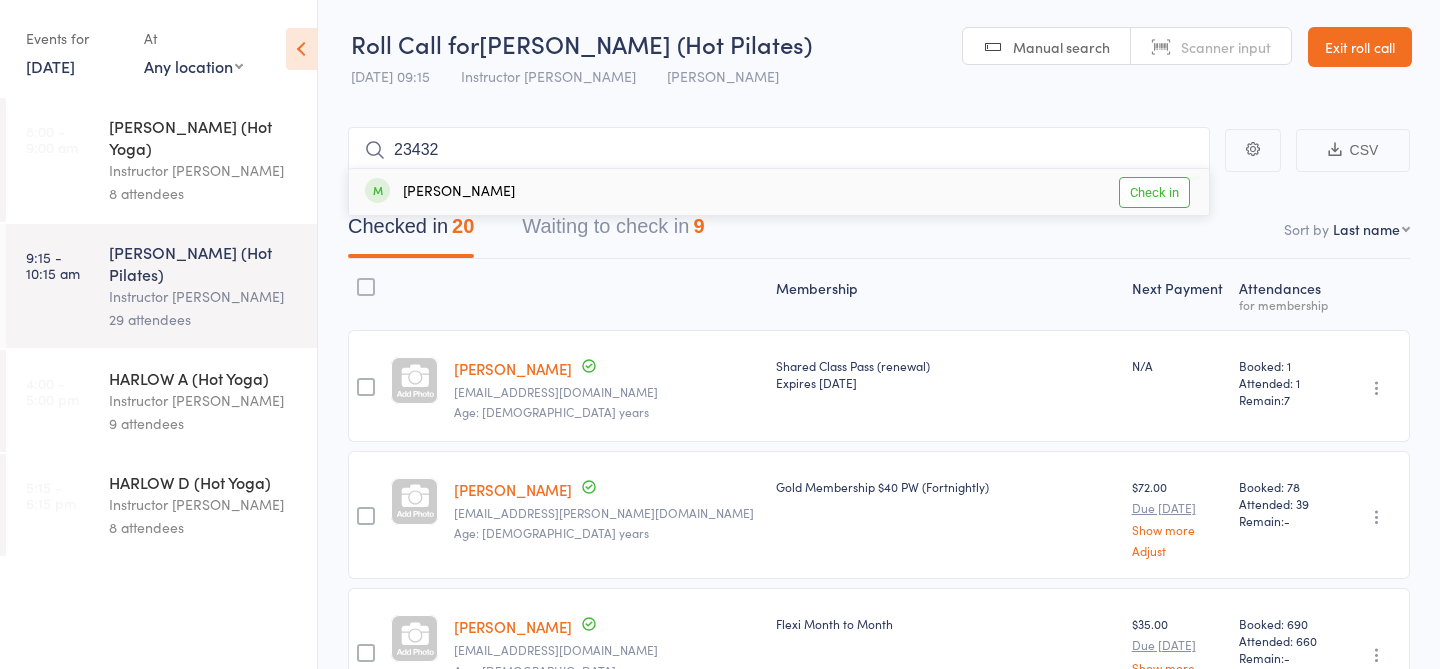 click on "Check in" at bounding box center [1154, 192] 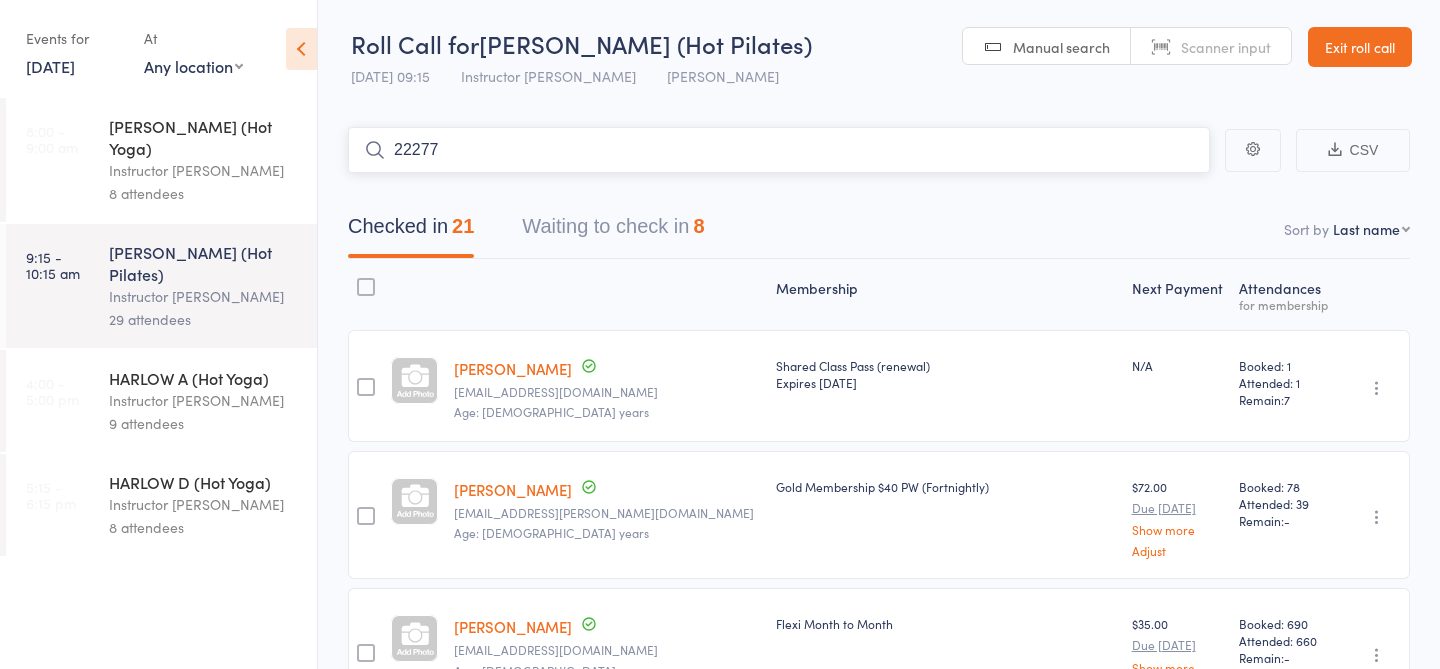type on "22277" 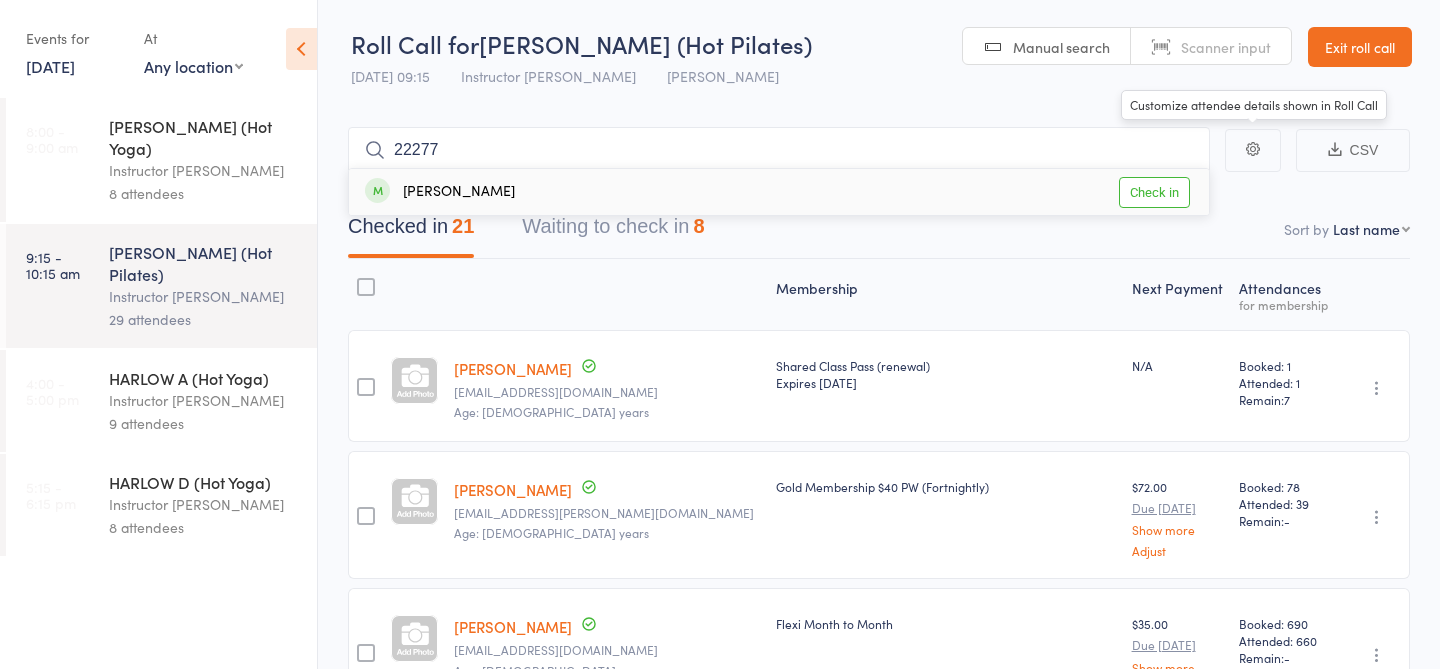 click on "Check in" at bounding box center (1154, 192) 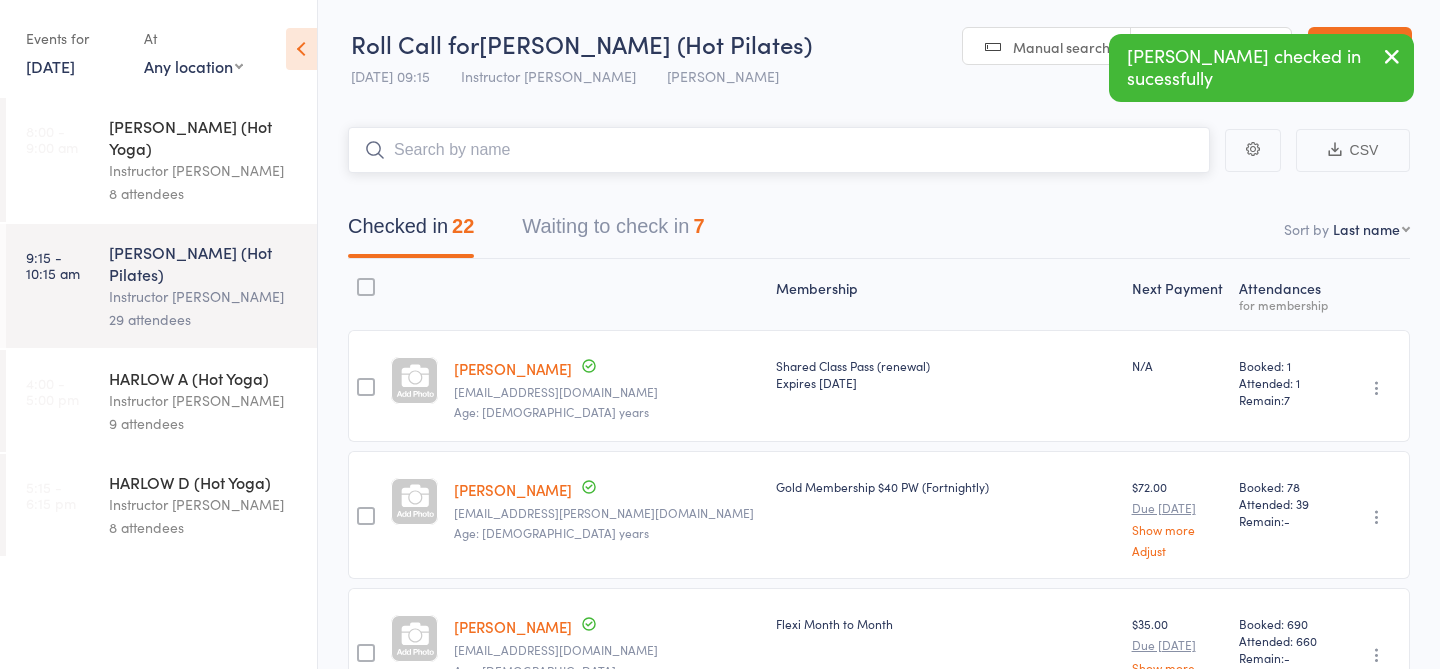 click at bounding box center [779, 150] 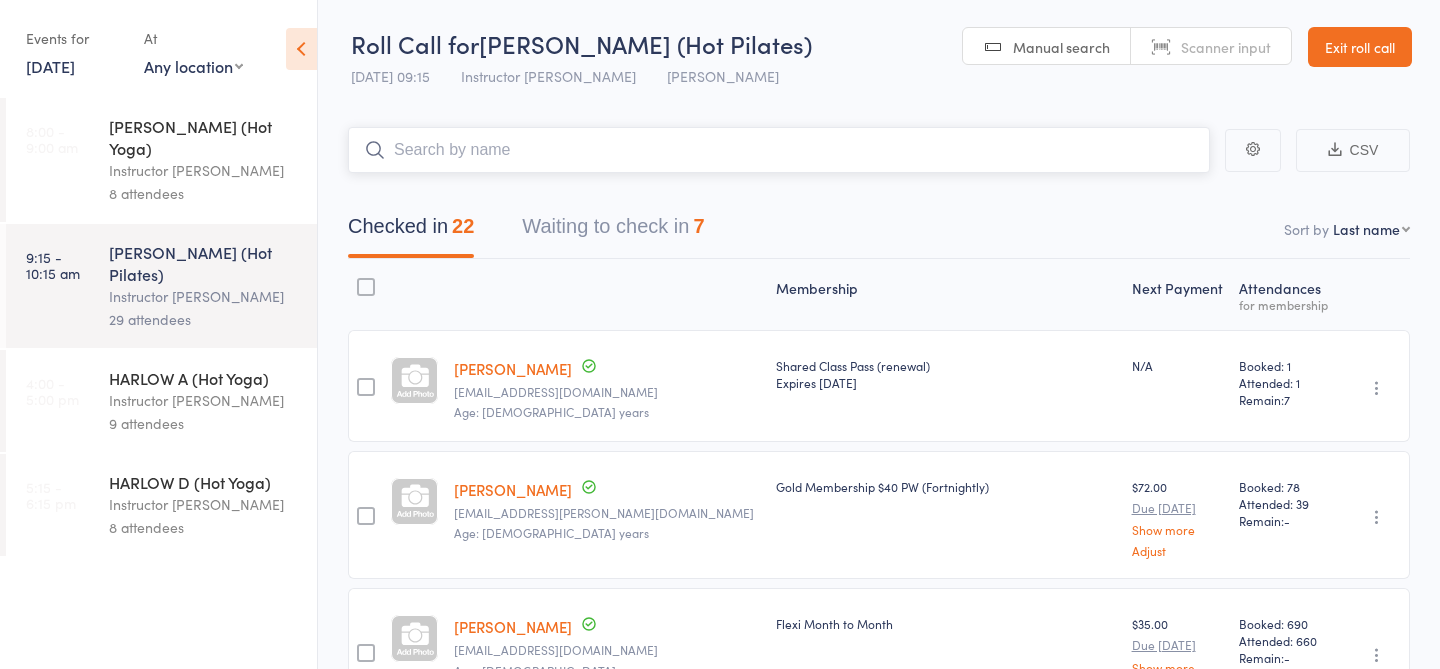 click at bounding box center (779, 150) 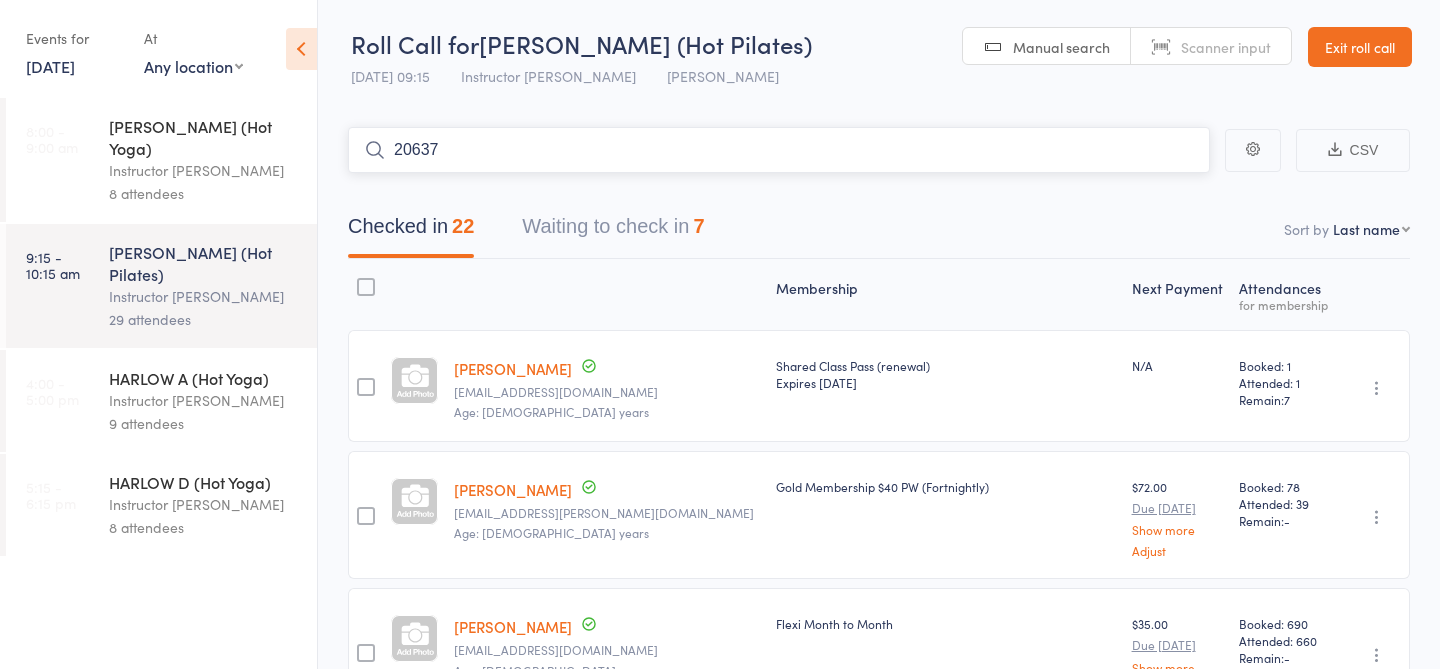 type on "20637" 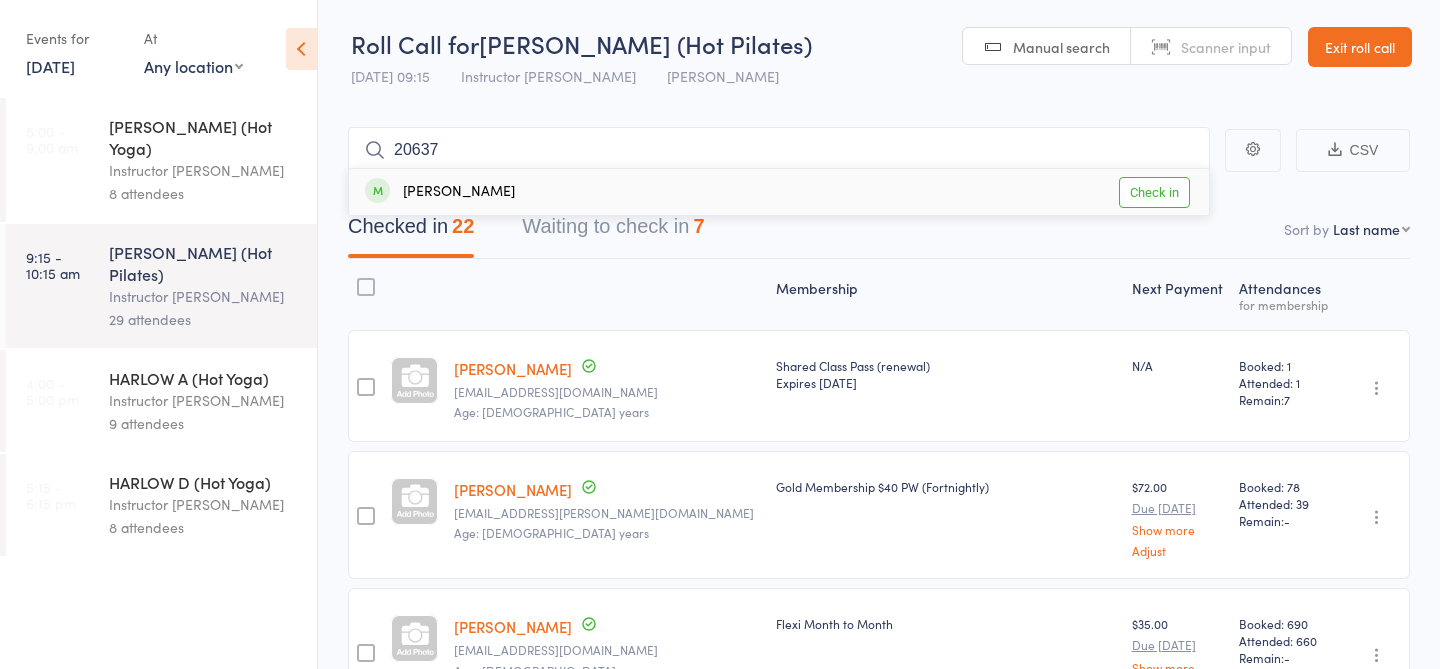 click on "Check in" at bounding box center (1154, 192) 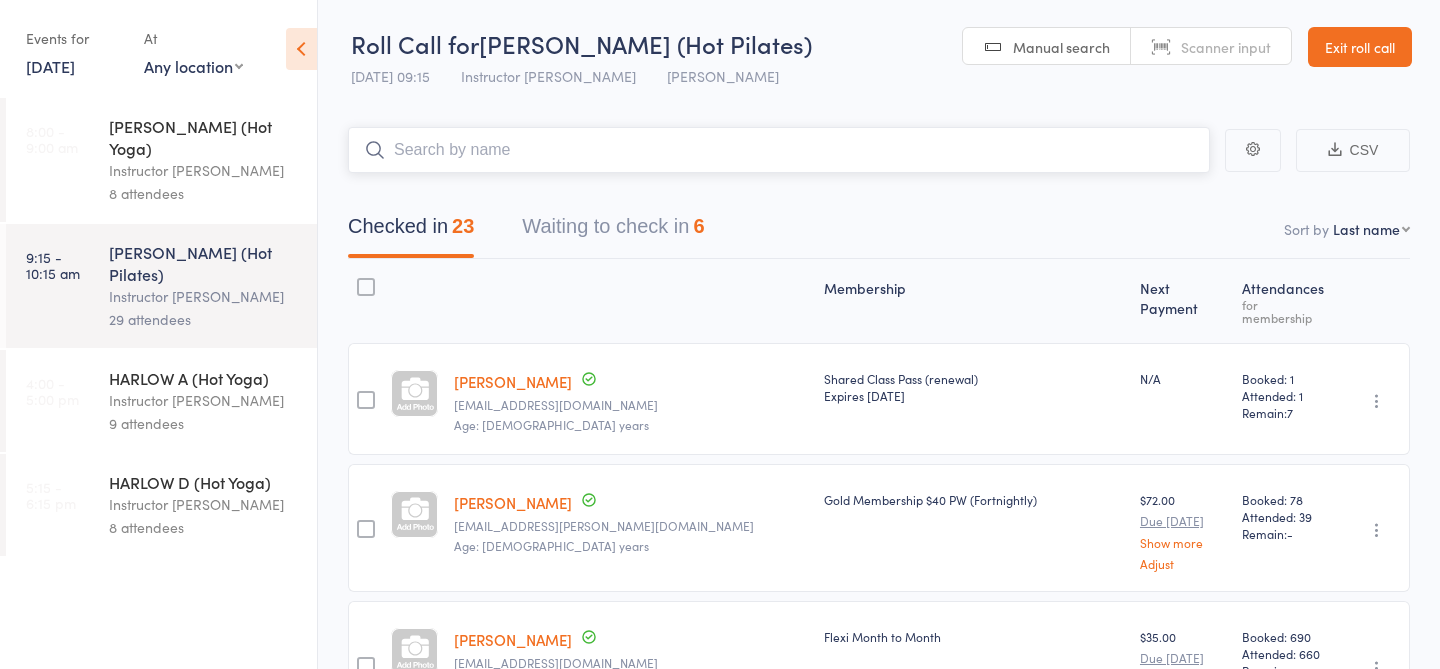 click at bounding box center [779, 150] 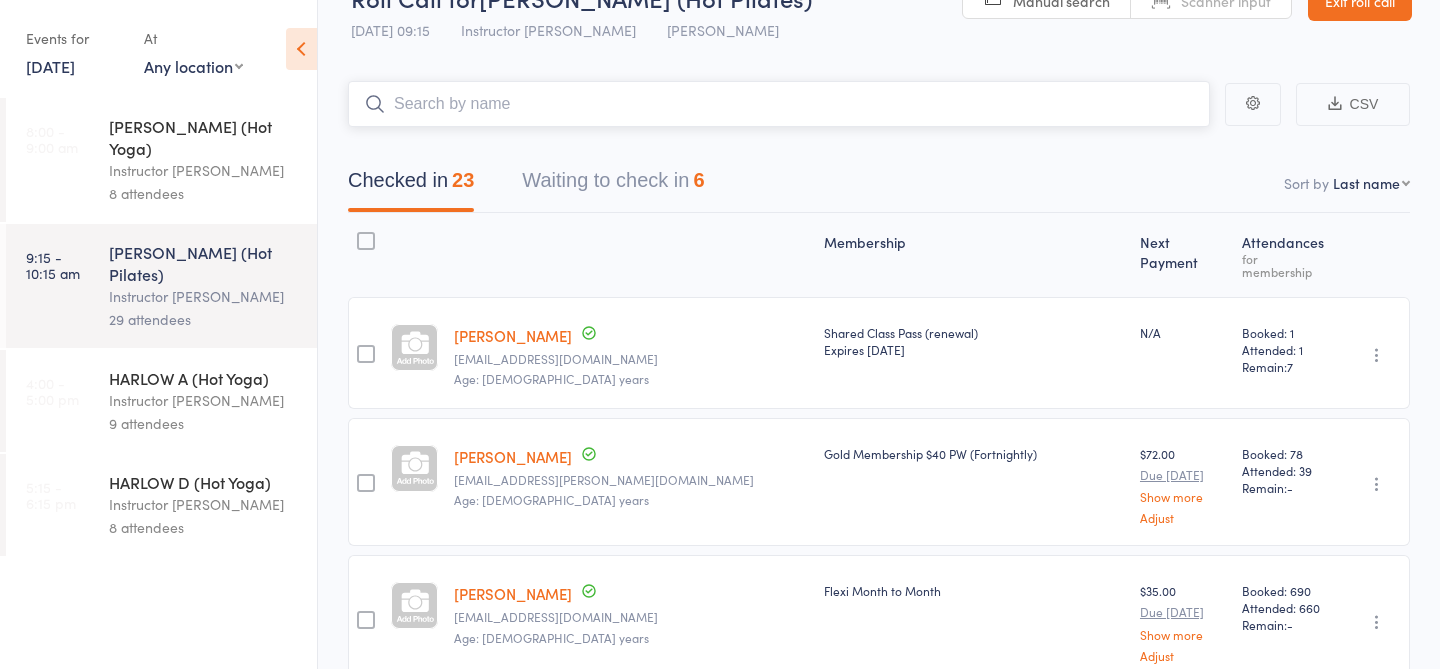 scroll, scrollTop: 15, scrollLeft: 0, axis: vertical 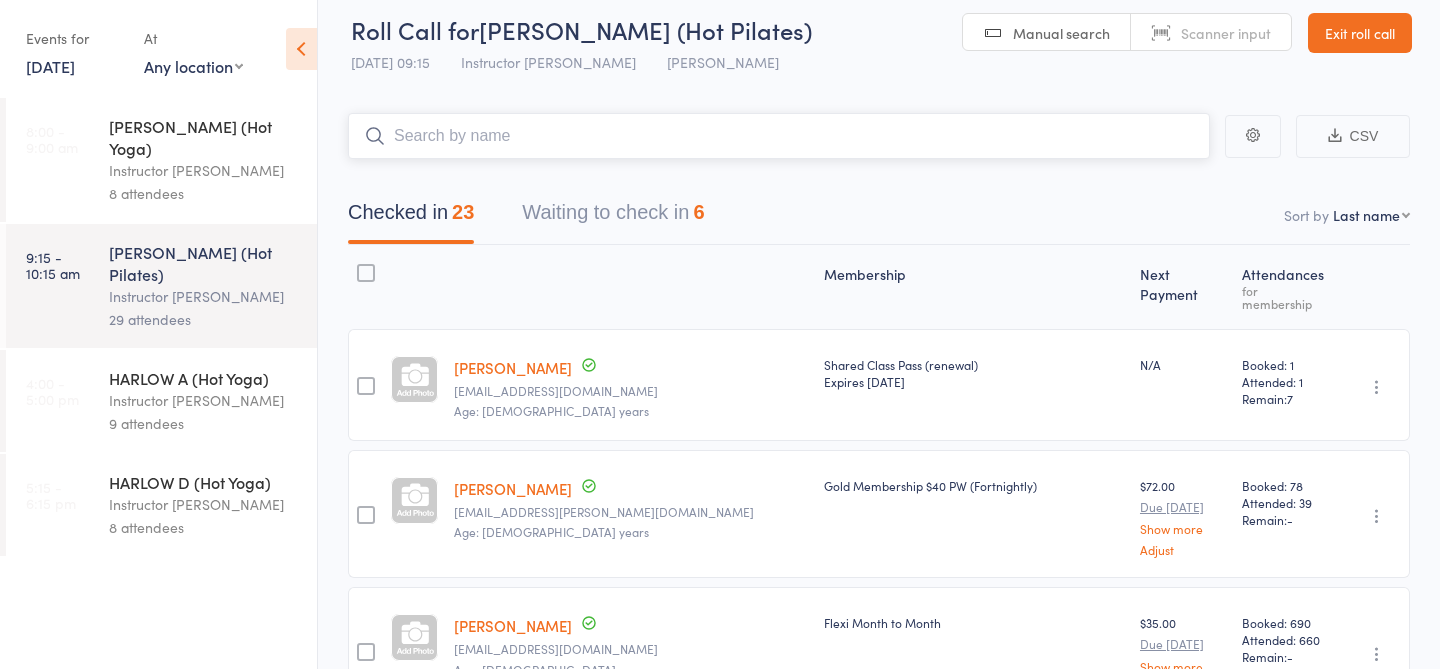 click on "Waiting to check in  6" at bounding box center (613, 217) 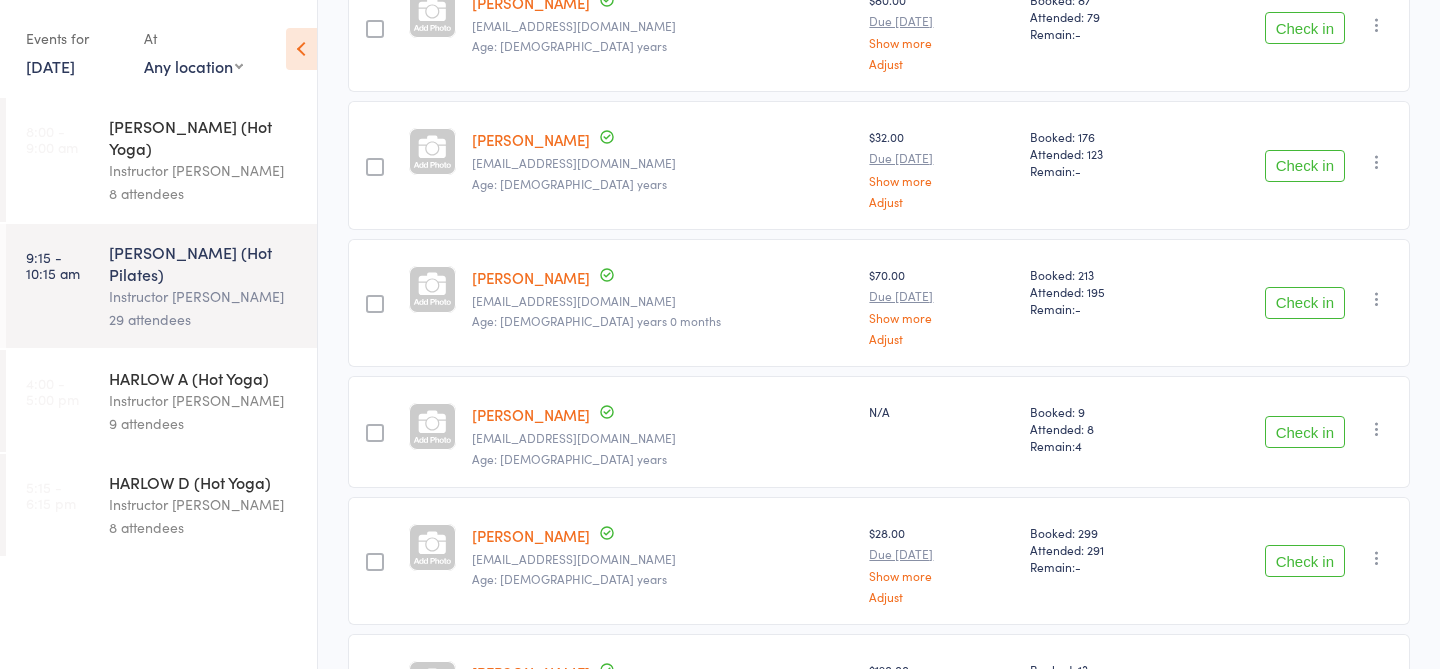 scroll, scrollTop: 364, scrollLeft: 0, axis: vertical 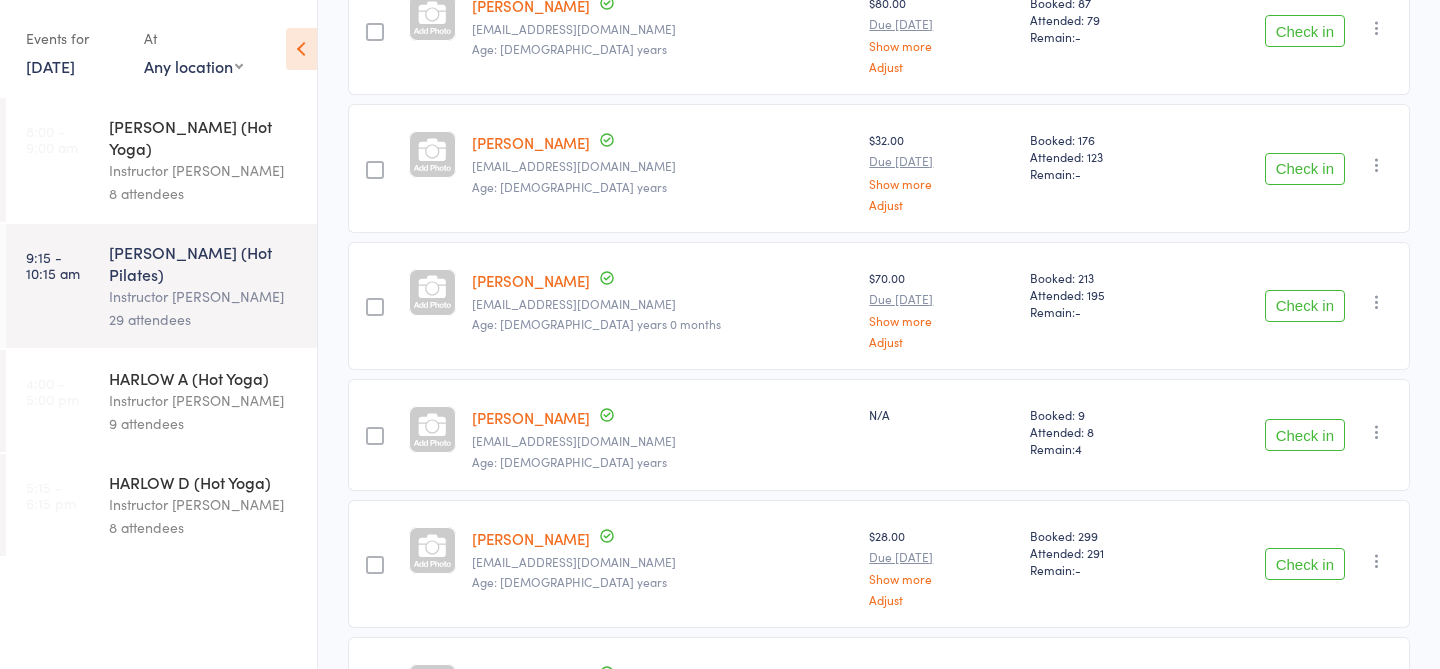 click on "Check in" at bounding box center [1305, 435] 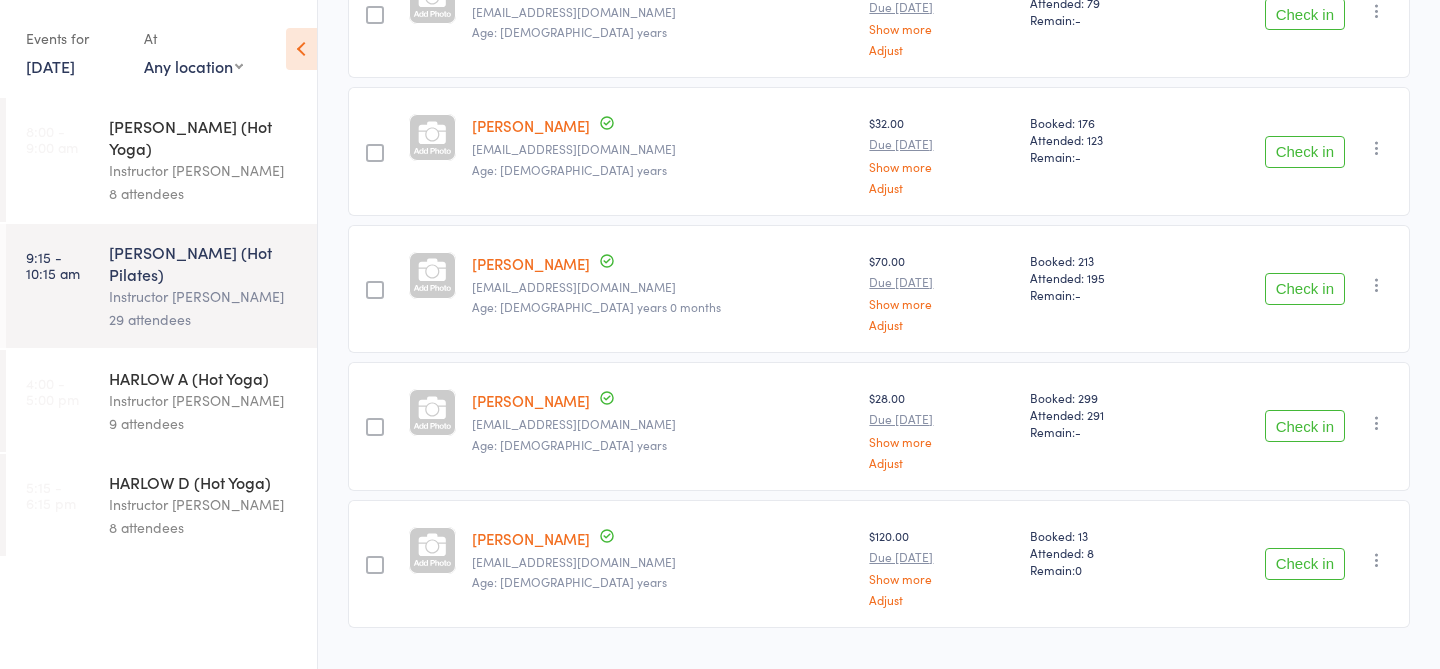 scroll, scrollTop: 426, scrollLeft: 0, axis: vertical 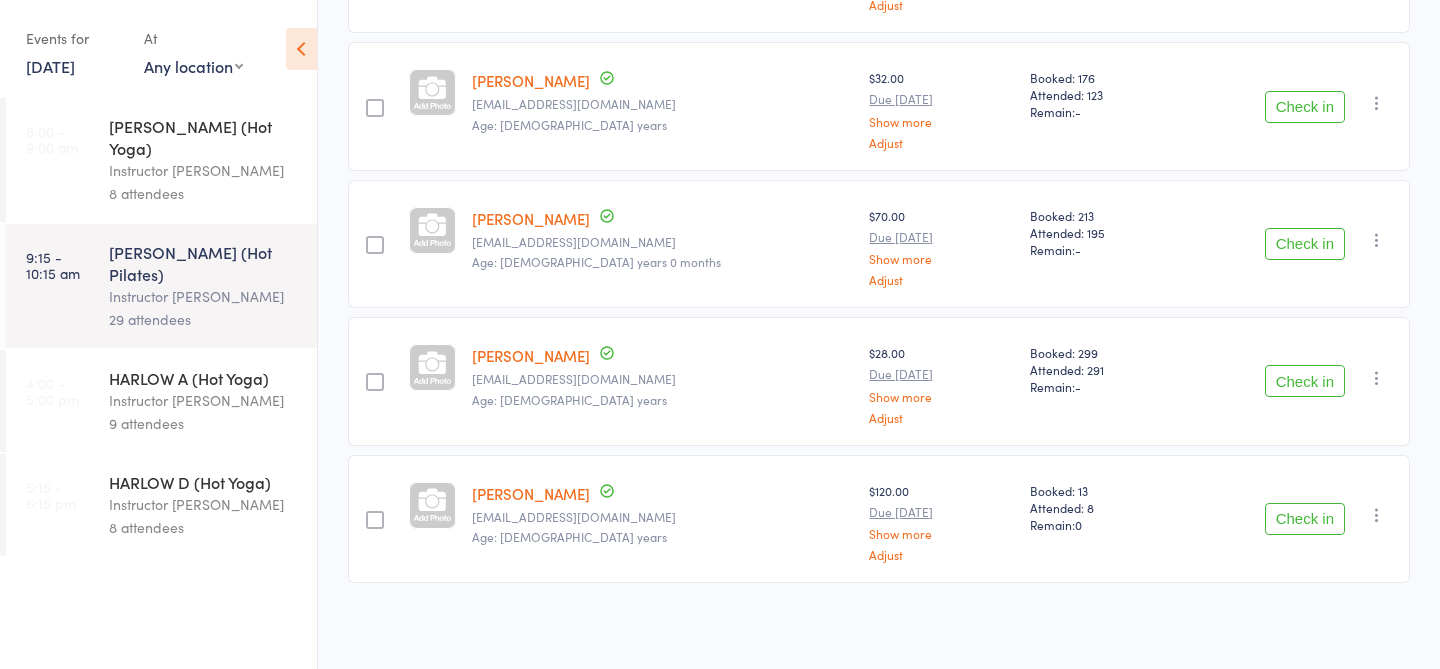 click on "Check in" at bounding box center (1305, 381) 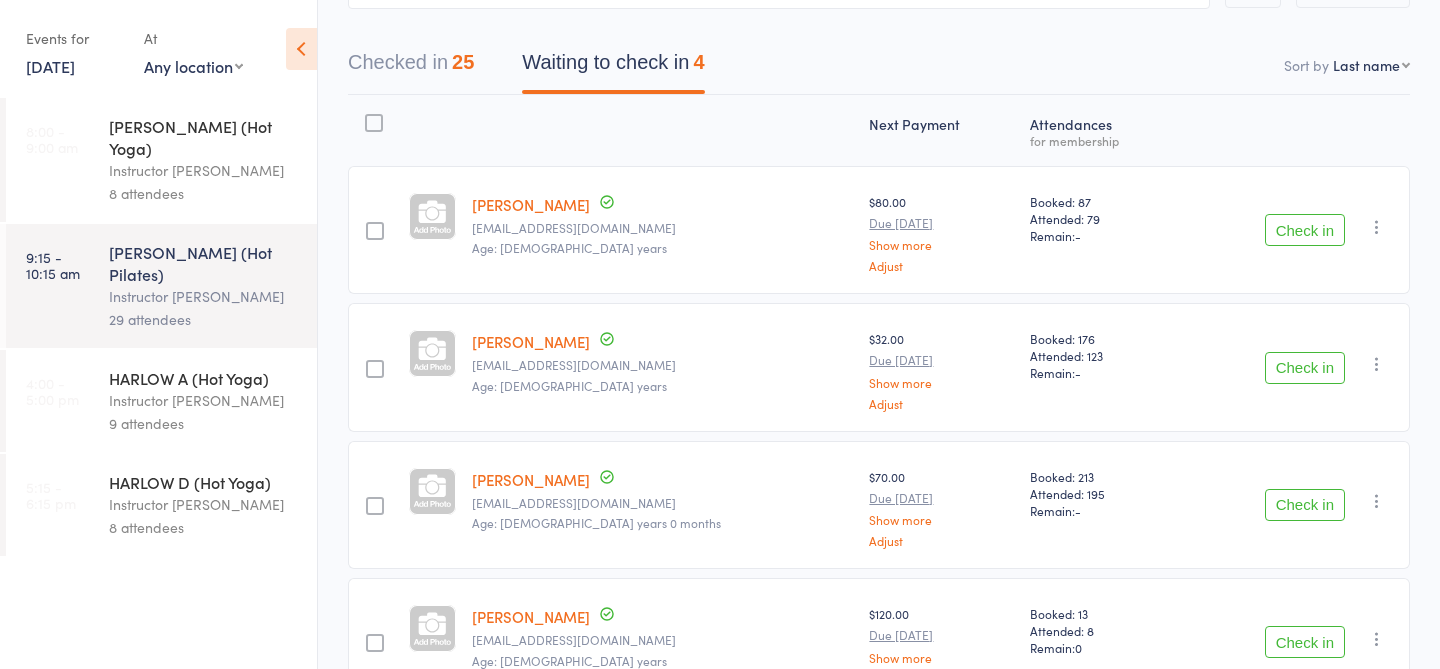 scroll, scrollTop: 0, scrollLeft: 0, axis: both 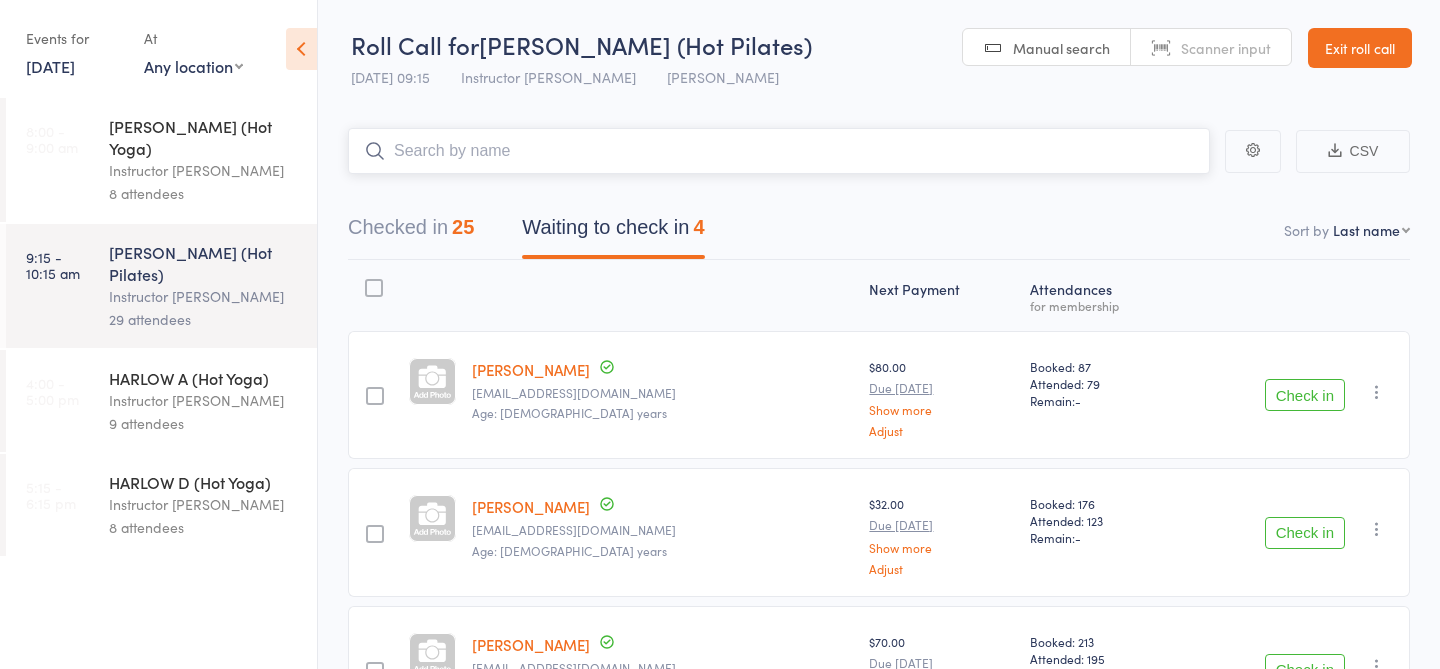click at bounding box center [779, 151] 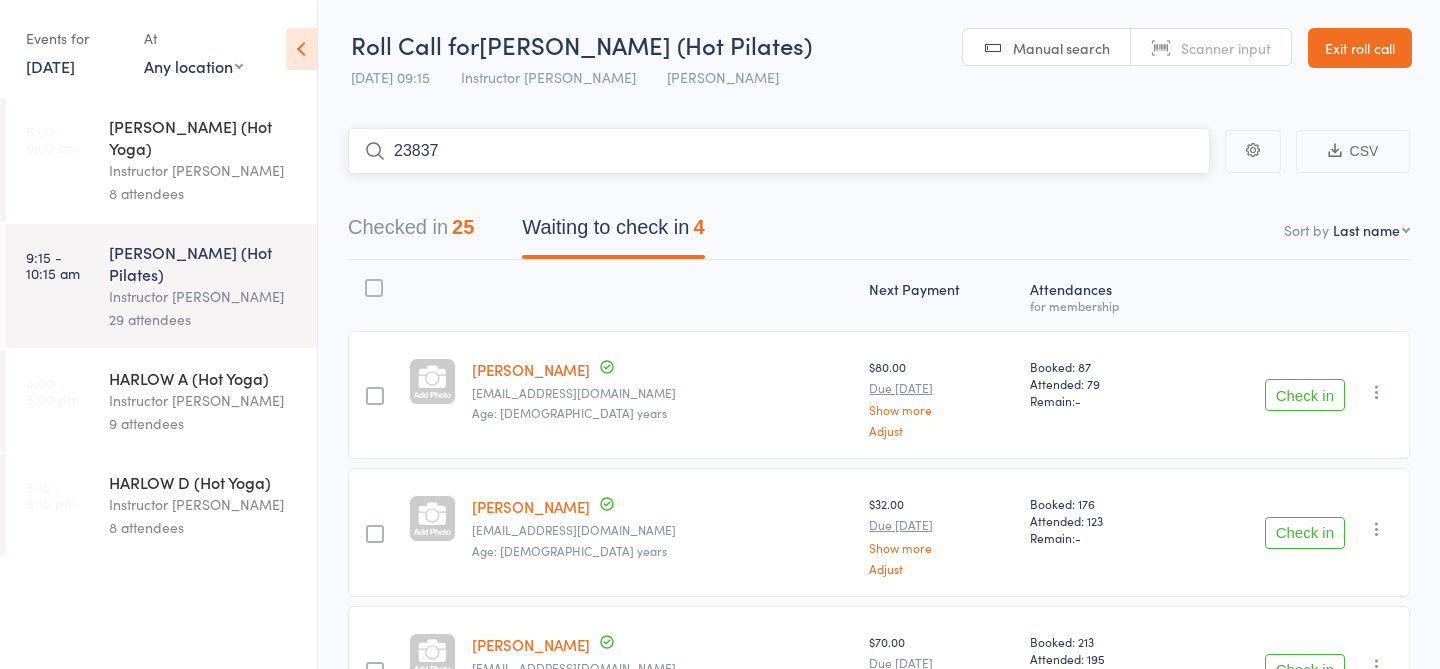 type on "23837" 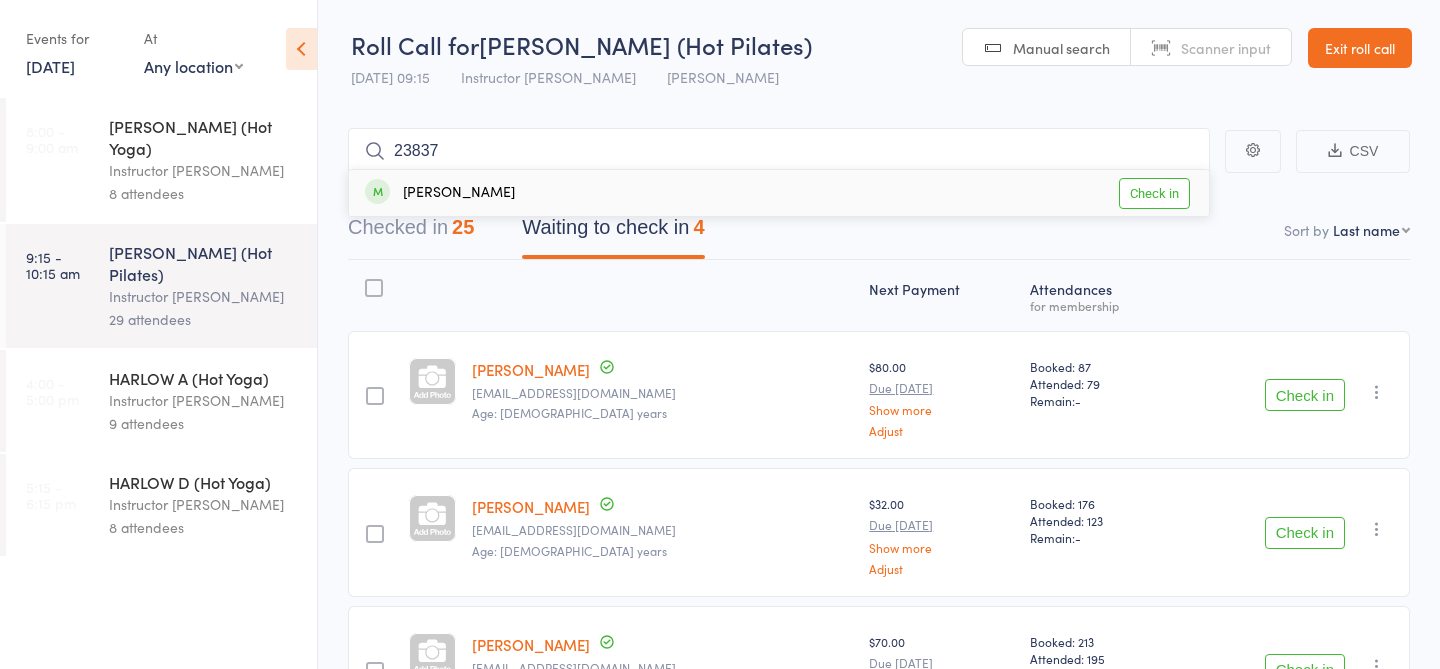 click on "Check in" at bounding box center [1154, 193] 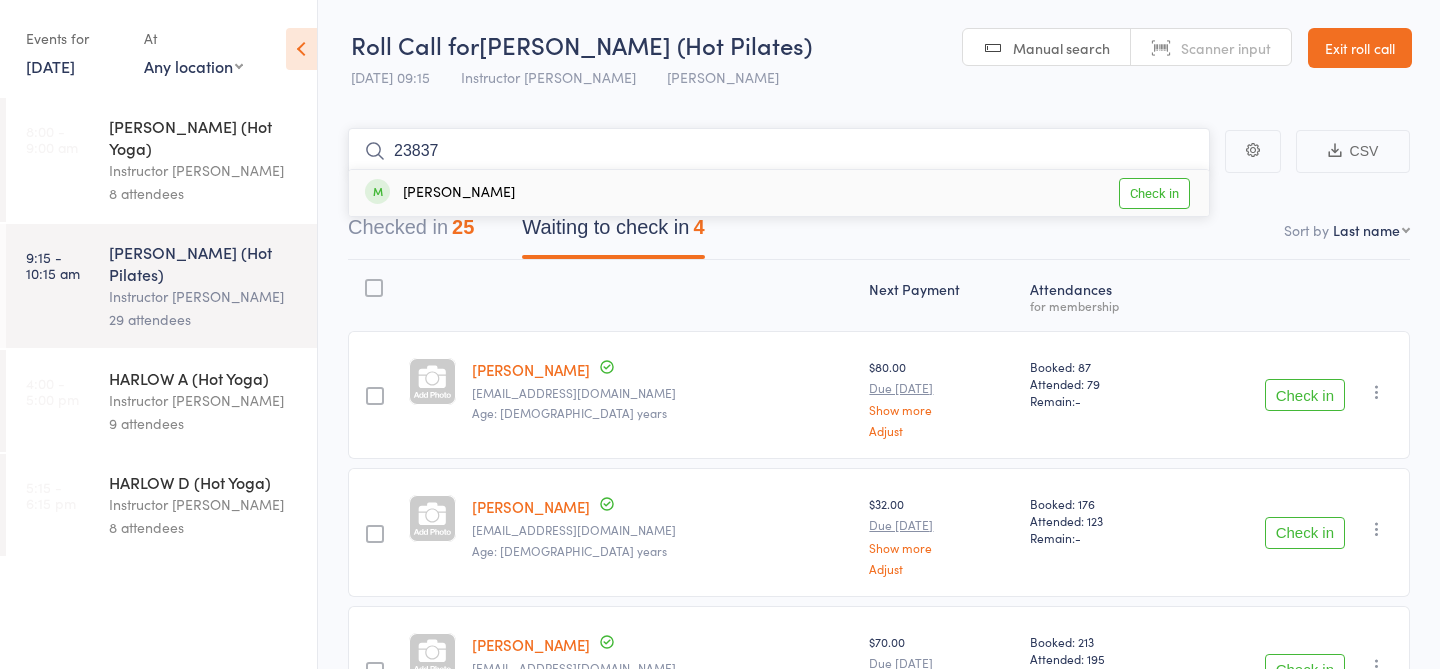 type 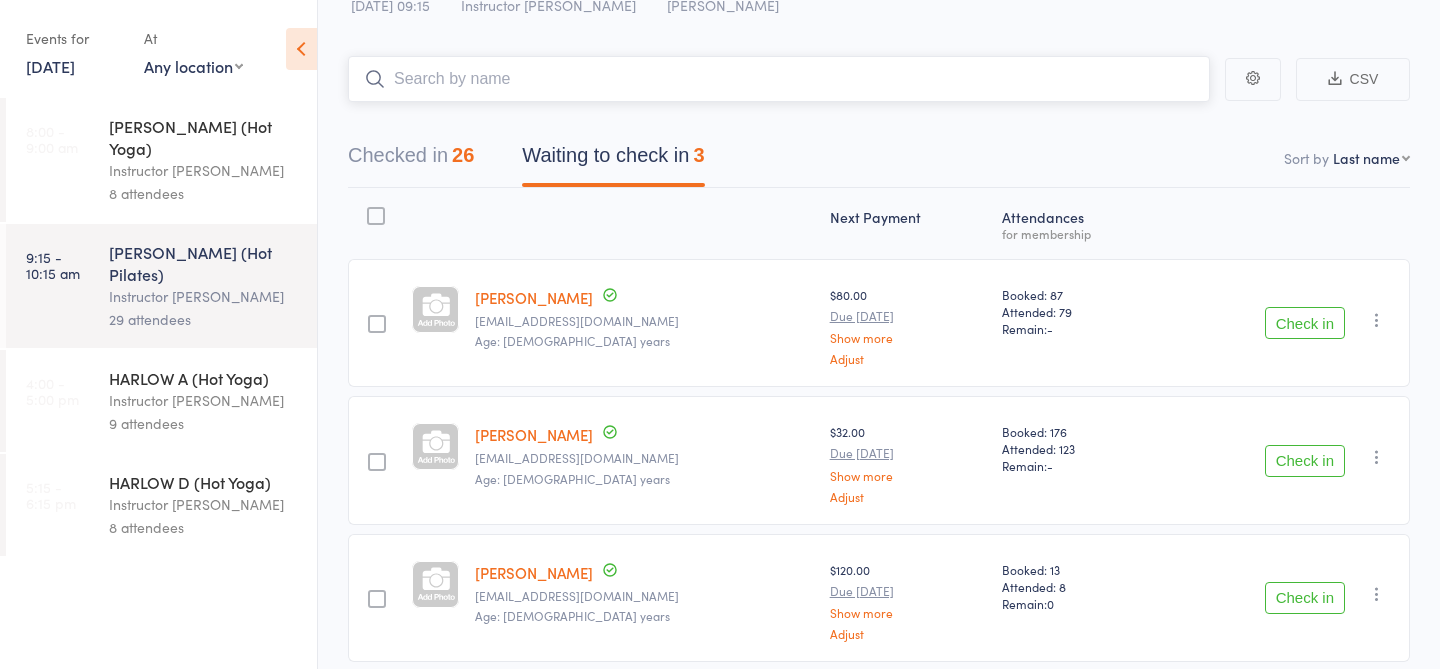 scroll, scrollTop: 152, scrollLeft: 0, axis: vertical 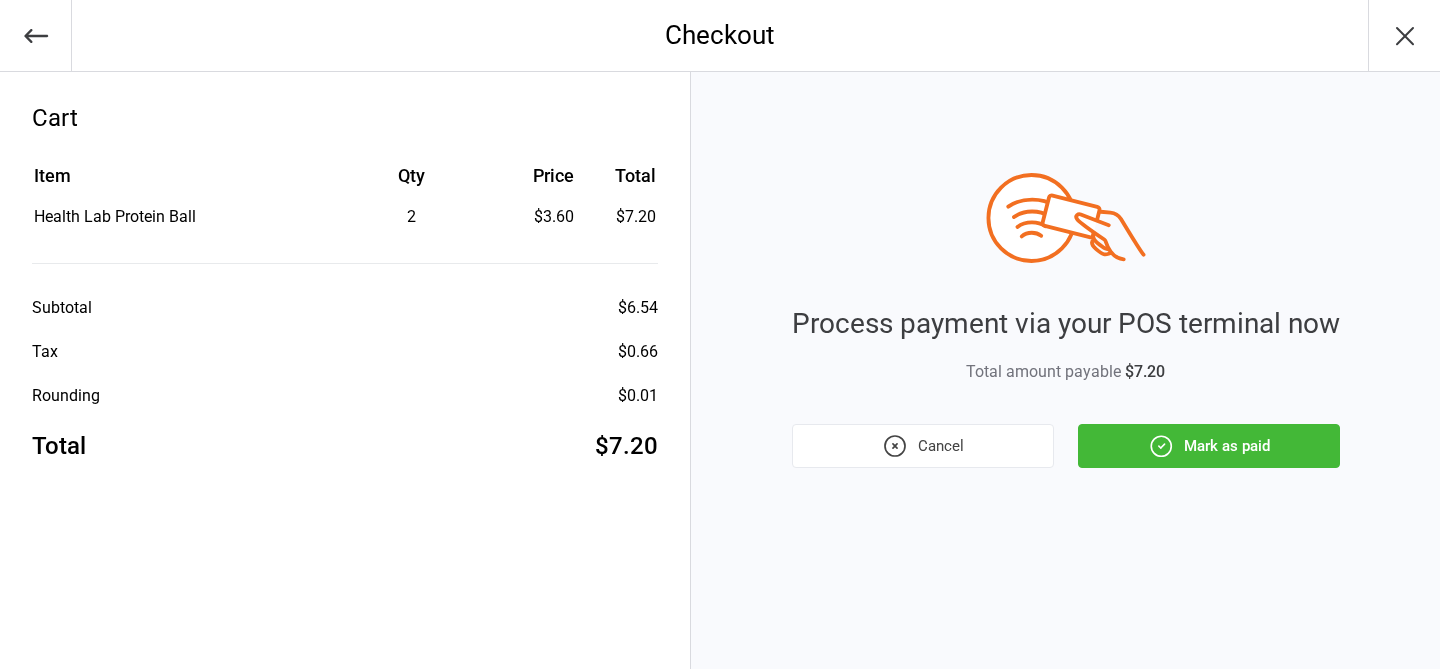 click on "Mark as paid" at bounding box center [1209, 446] 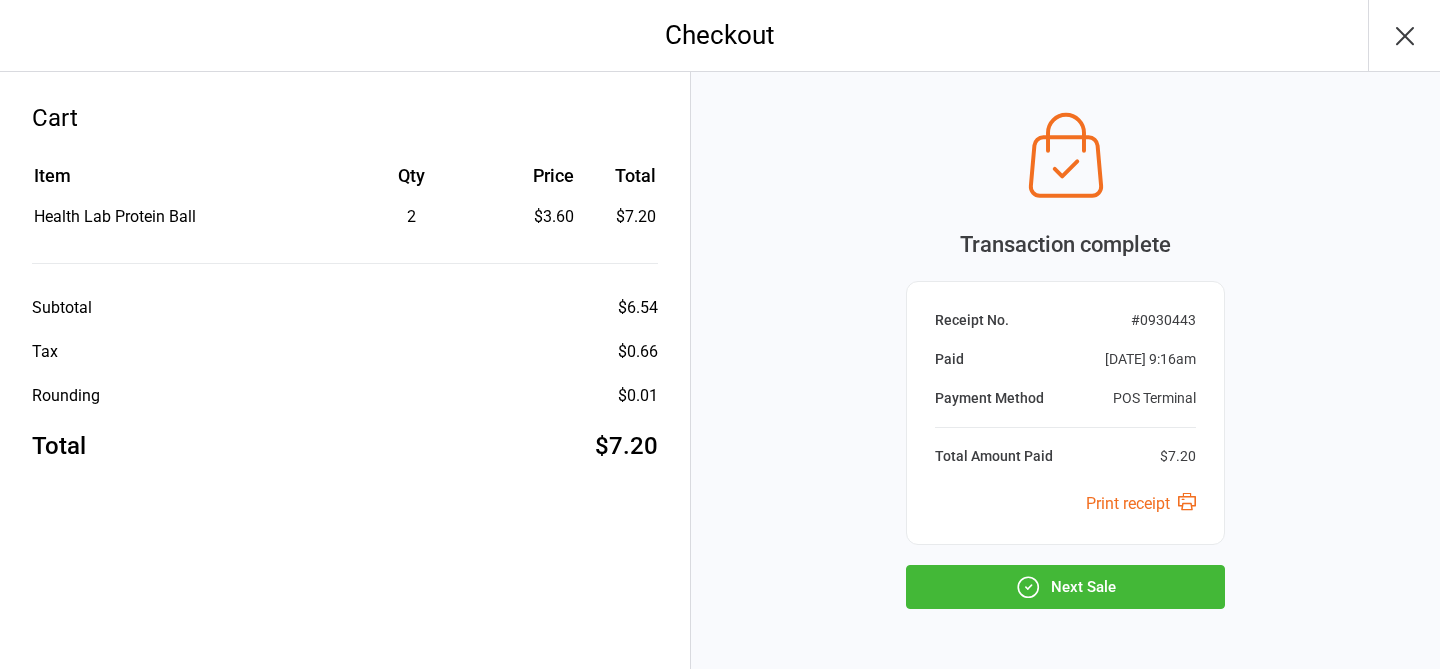click on "Next Sale" at bounding box center (1065, 587) 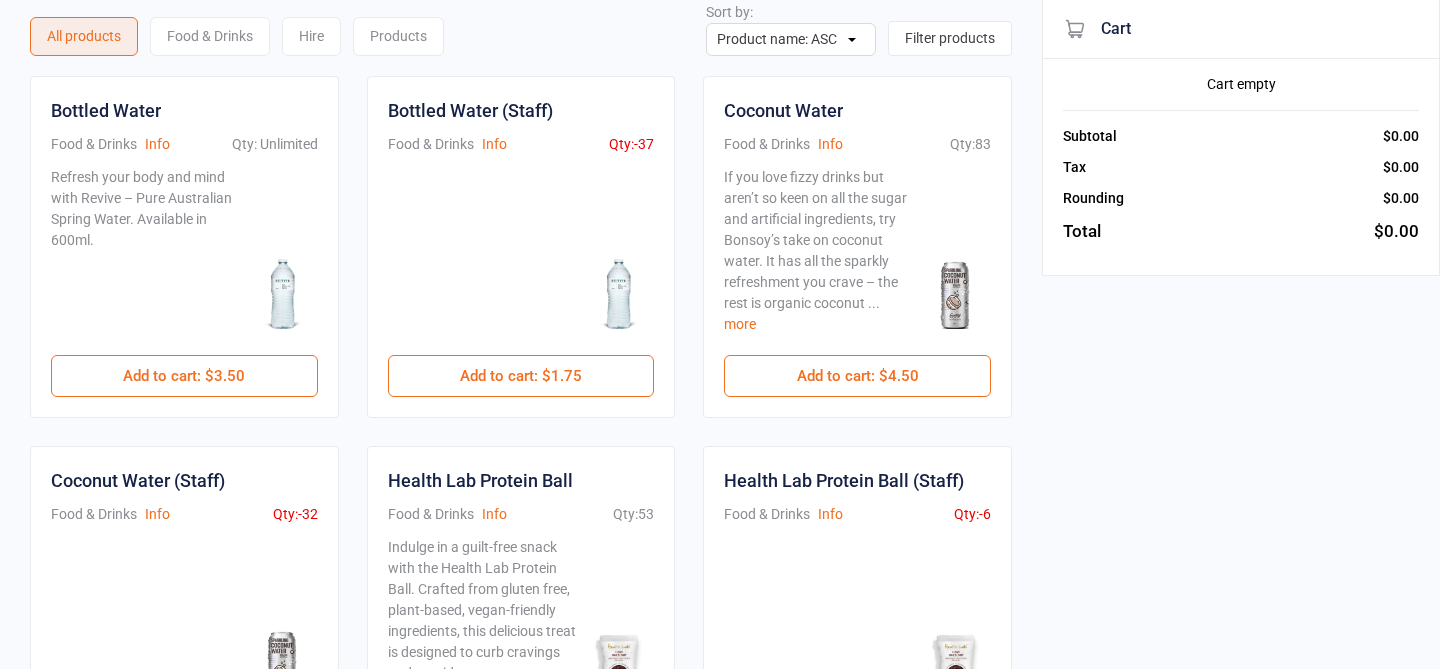 scroll, scrollTop: 79, scrollLeft: 0, axis: vertical 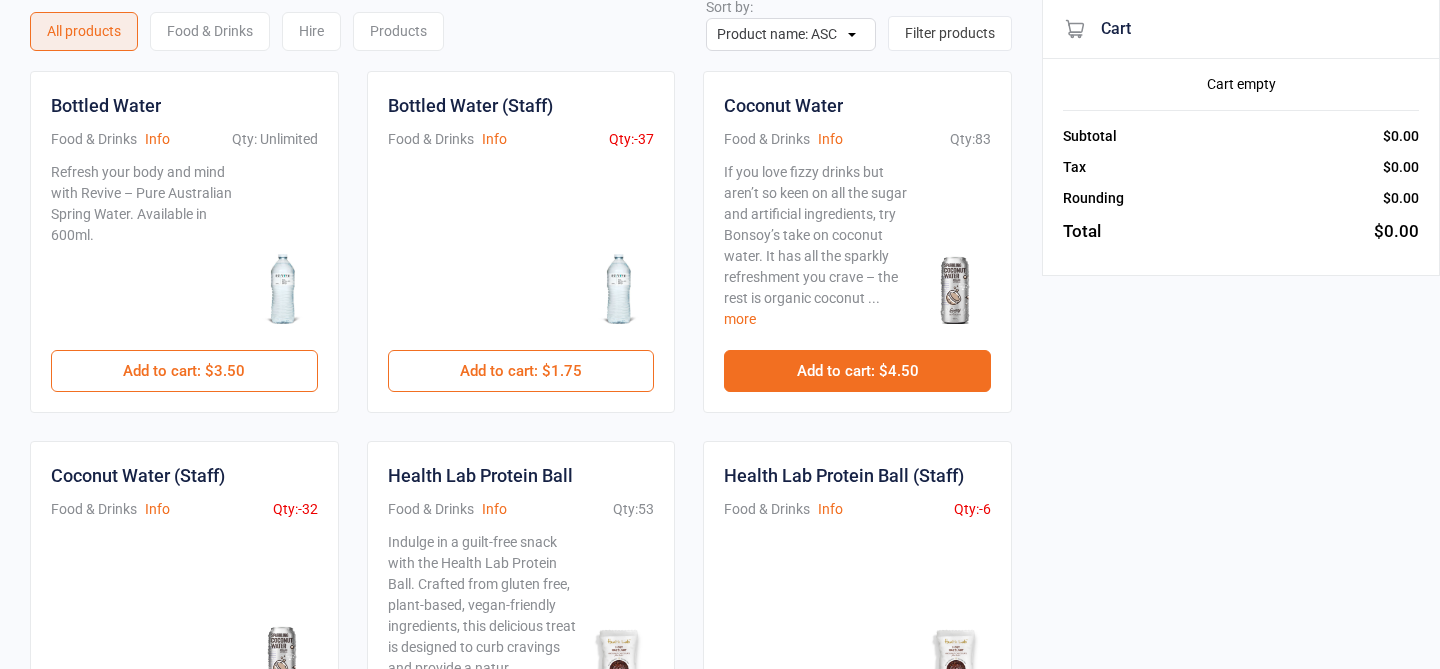 click on "Add to cart :   $4.50" at bounding box center (857, 371) 